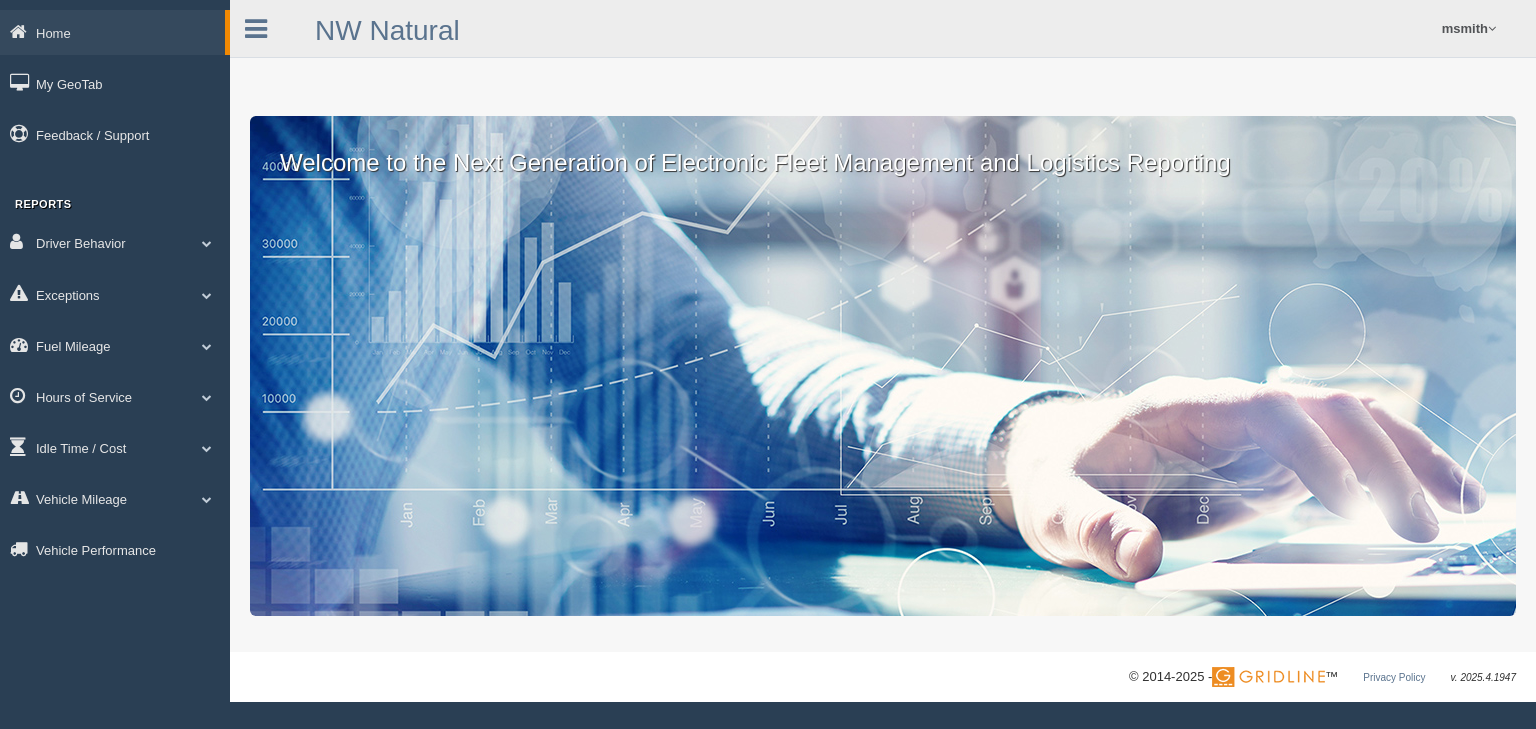 scroll, scrollTop: 0, scrollLeft: 0, axis: both 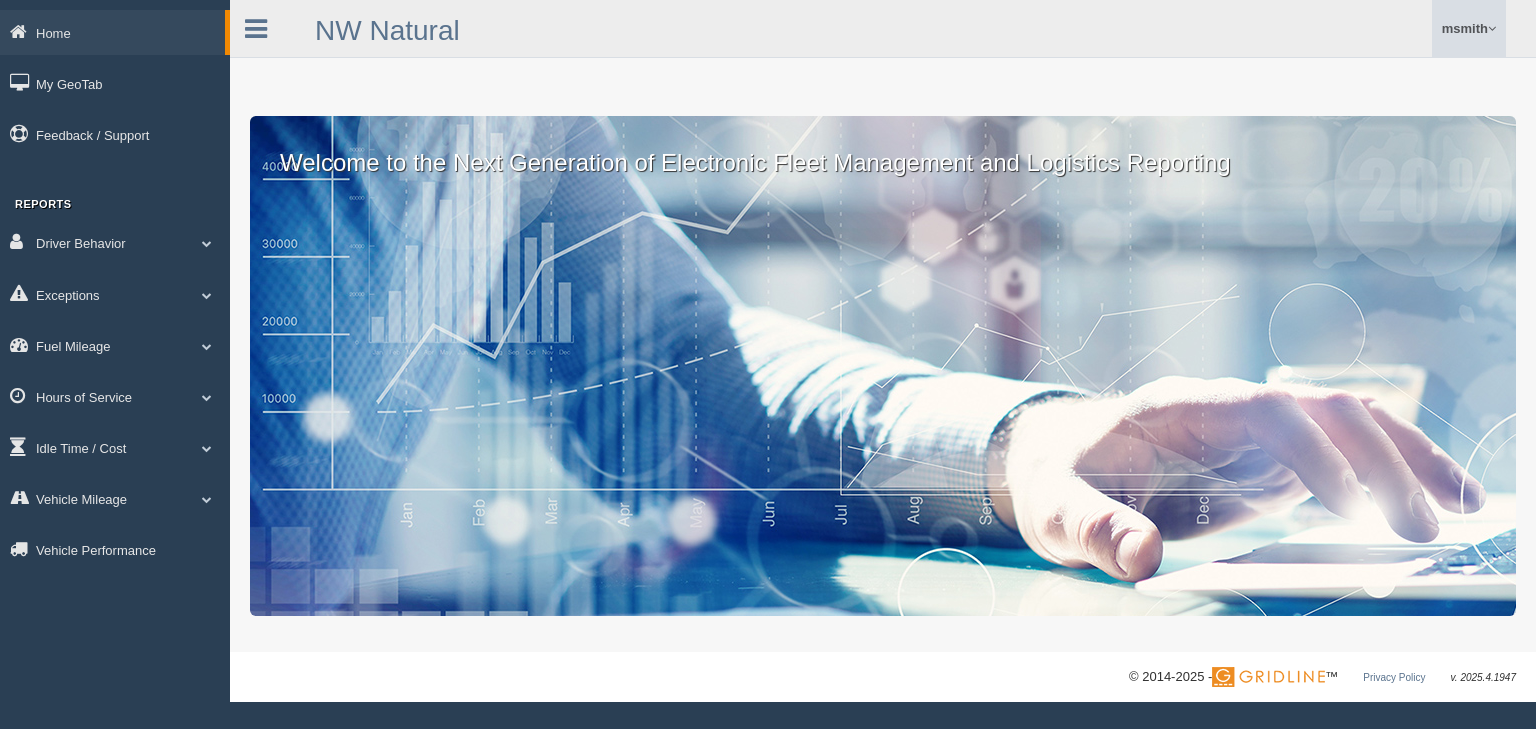 click on "msmith" at bounding box center (1469, 28) 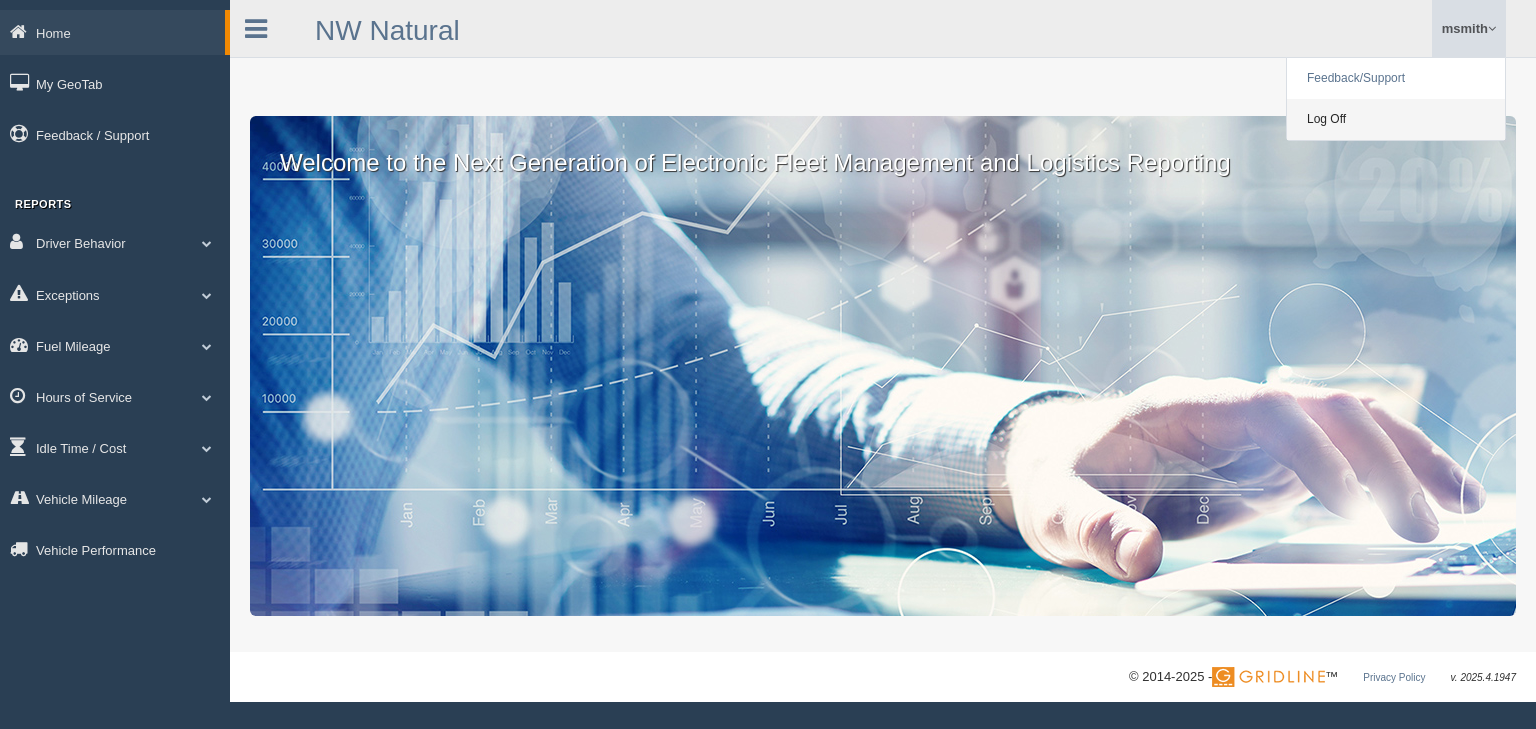 click on "Log Off" at bounding box center (1396, 119) 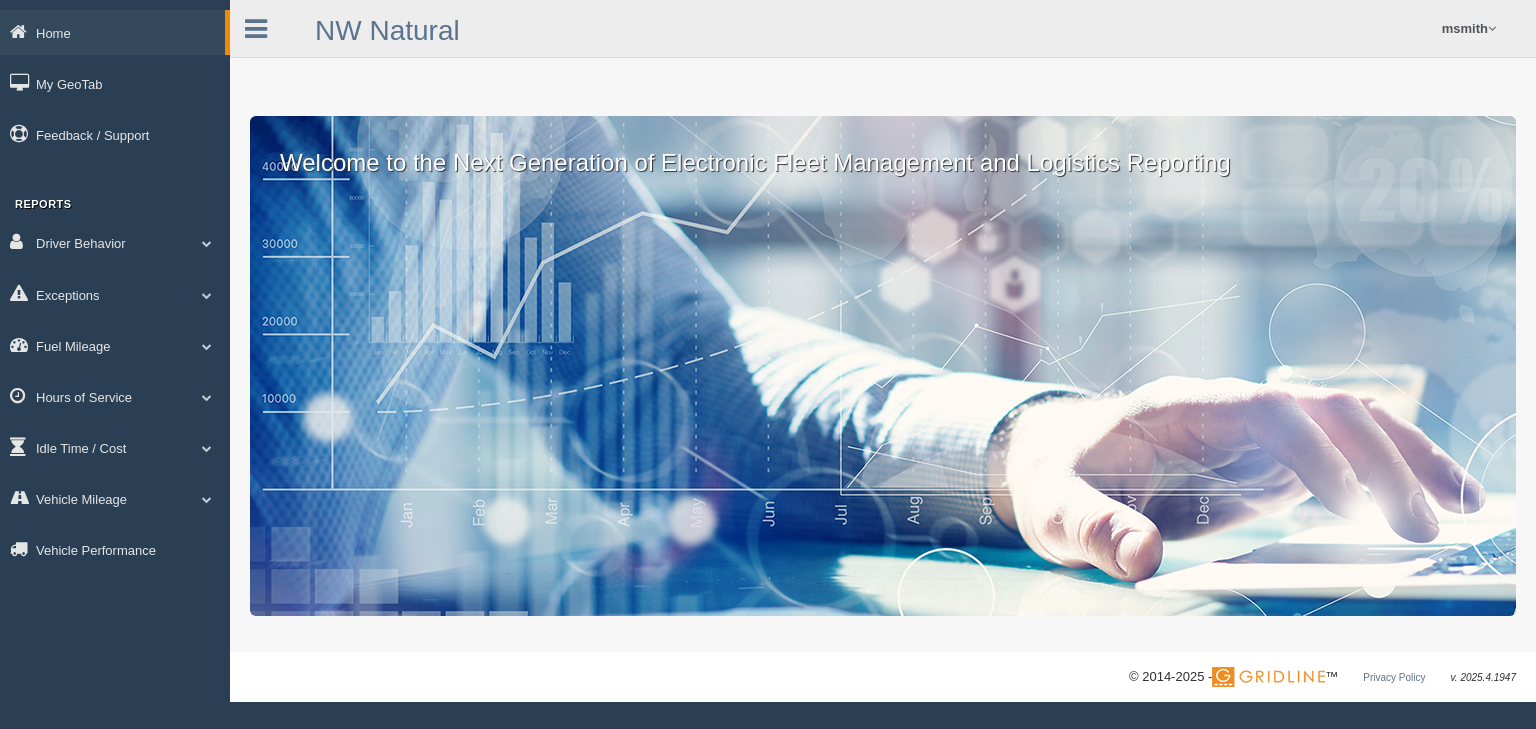 scroll, scrollTop: 0, scrollLeft: 0, axis: both 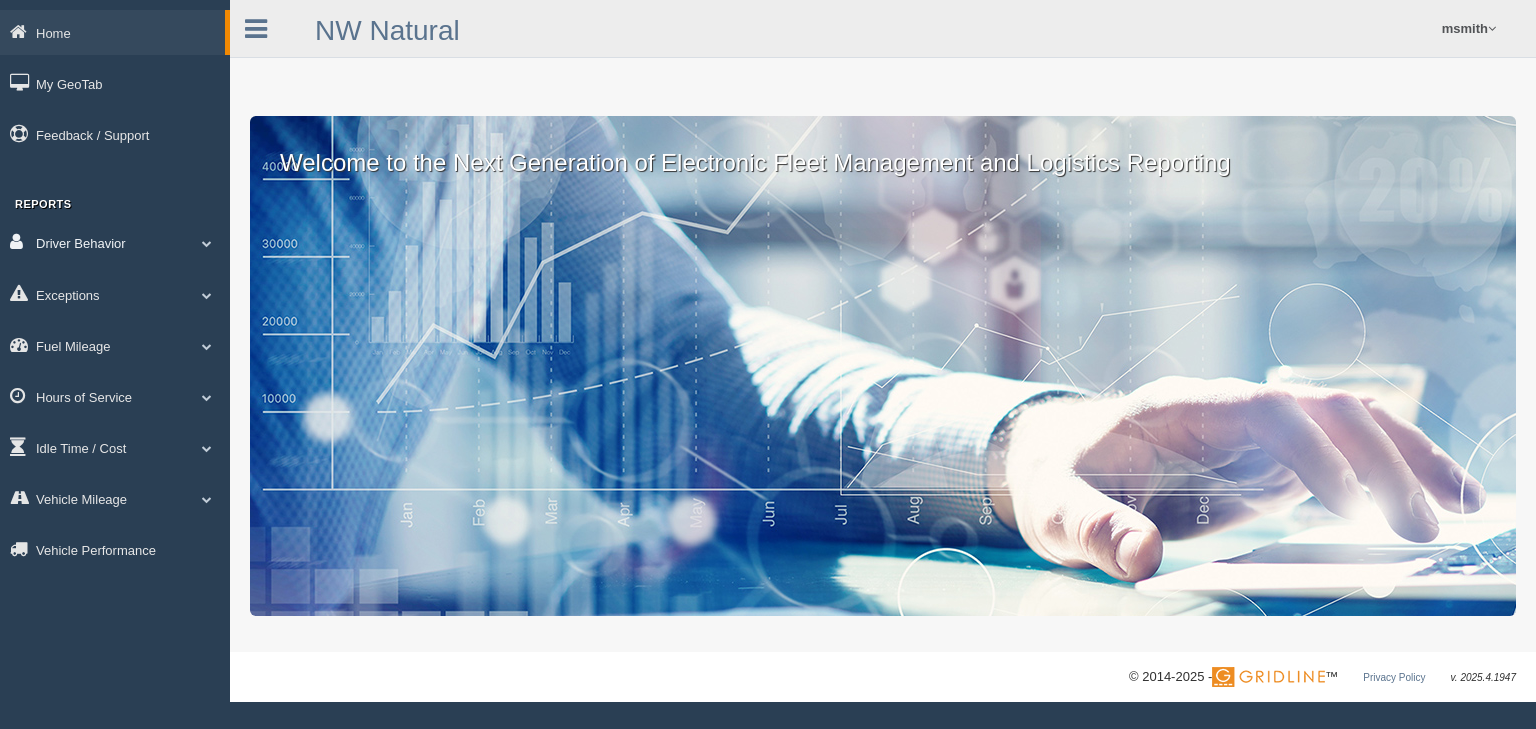 click on "Driver Behavior" at bounding box center [115, 242] 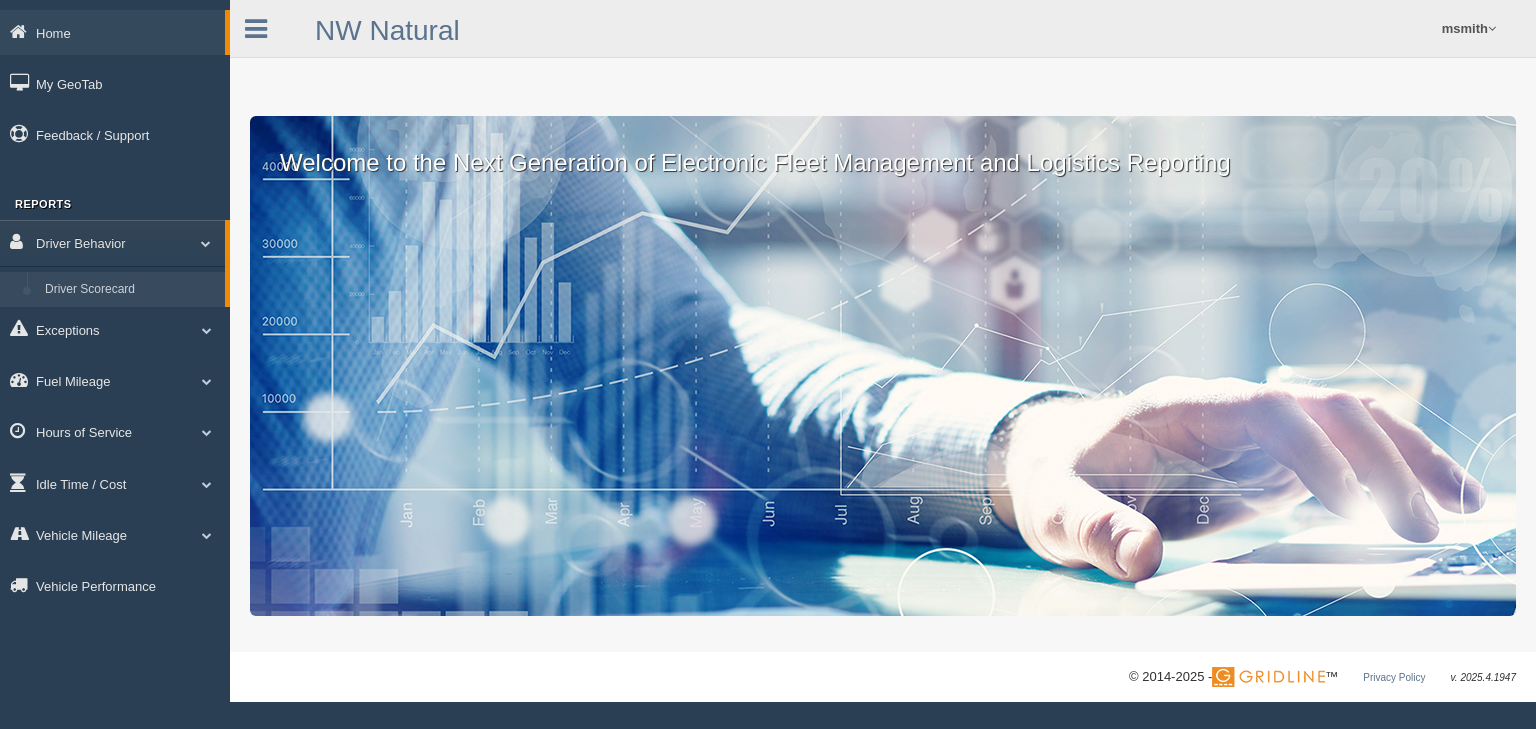 click on "Driver Scorecard" at bounding box center (130, 290) 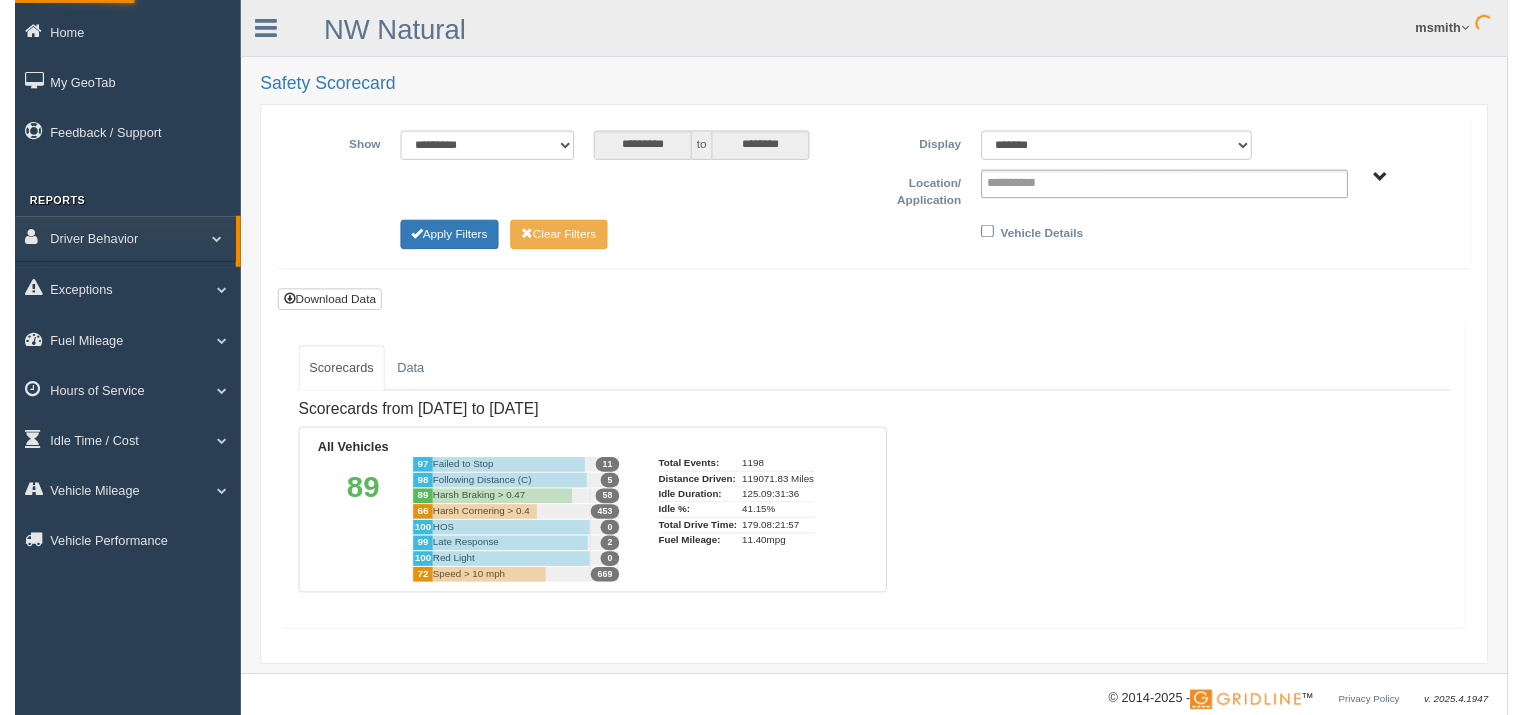 scroll, scrollTop: 0, scrollLeft: 0, axis: both 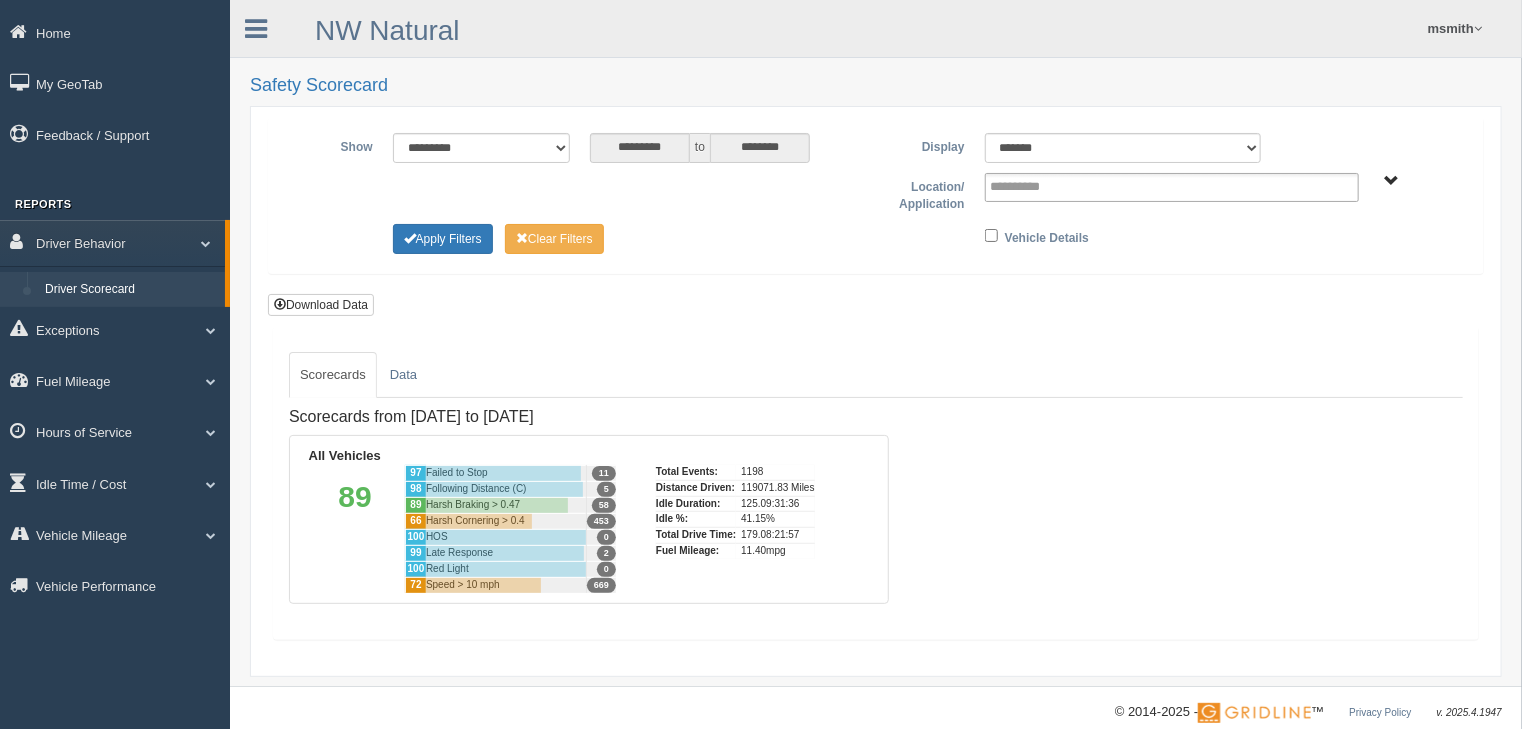 click on "All Vehicles" at bounding box center [1391, 181] 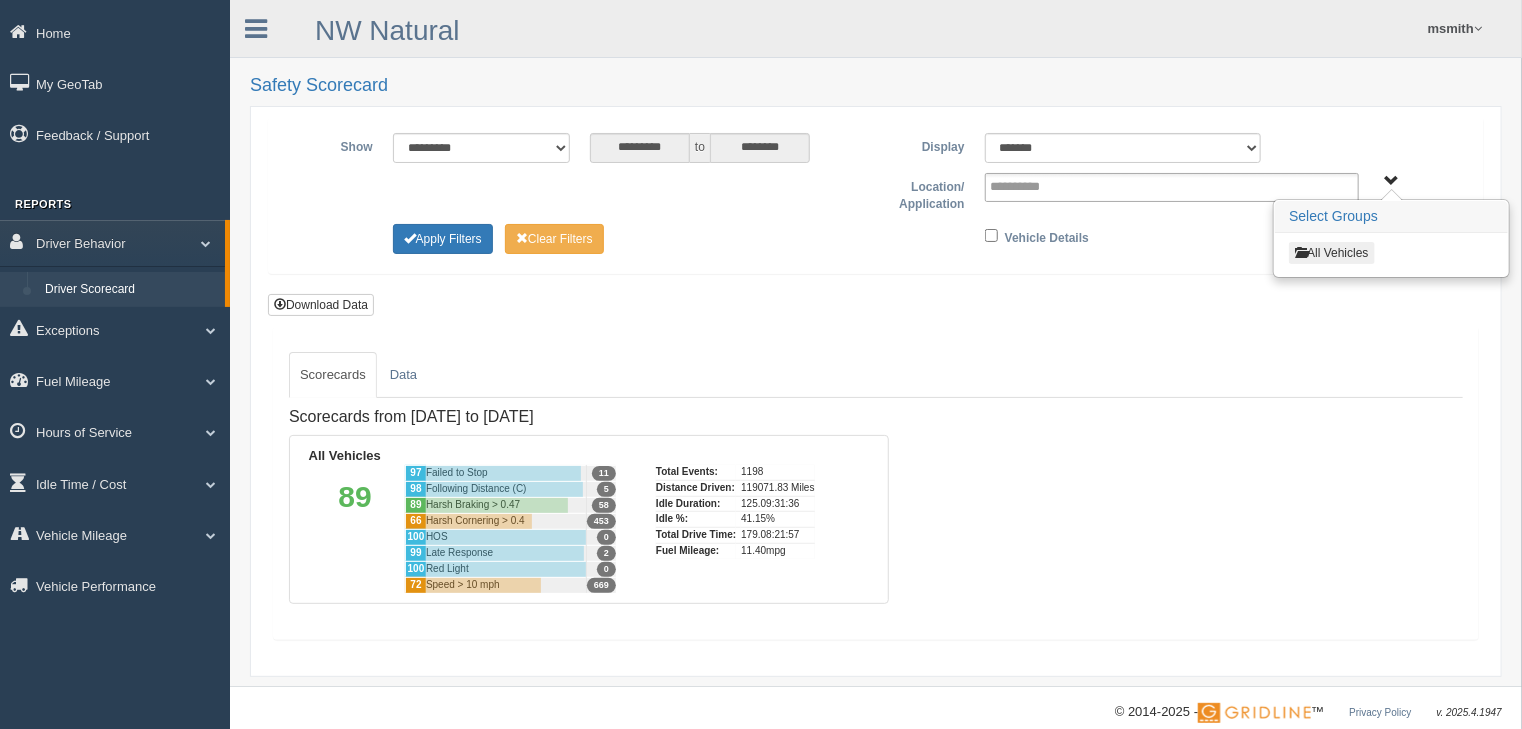 click on "All Vehicles" at bounding box center [1331, 253] 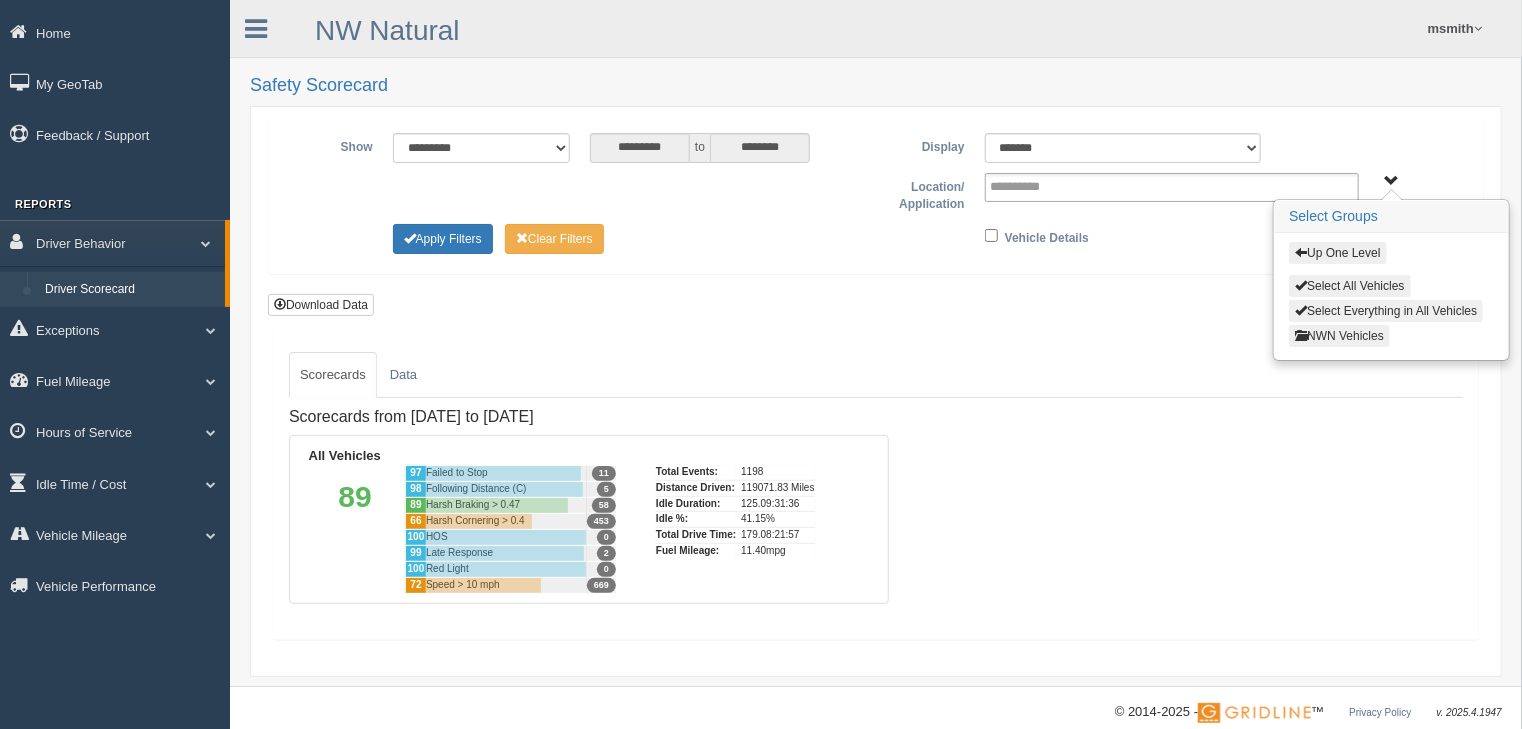 click on "NWN Vehicles" at bounding box center [1339, 336] 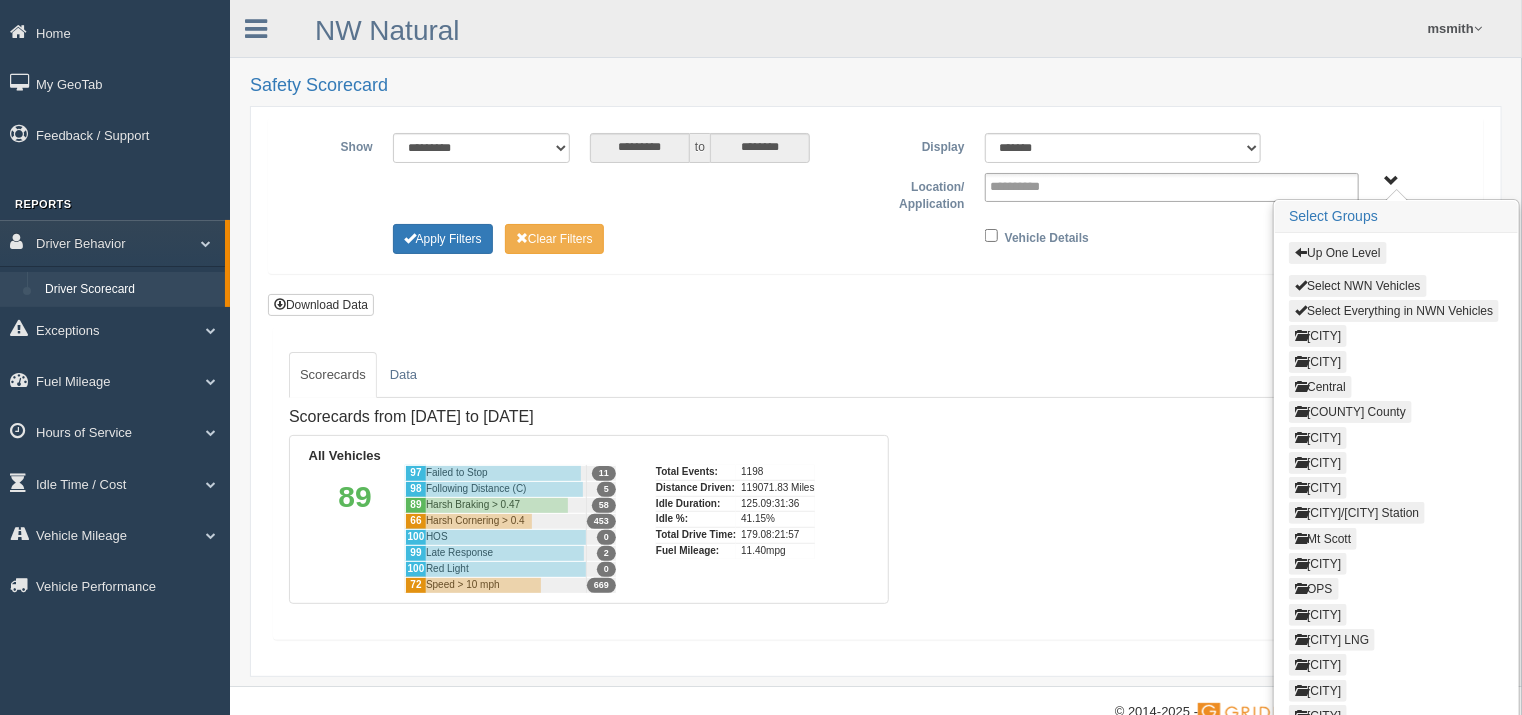 scroll, scrollTop: 40, scrollLeft: 0, axis: vertical 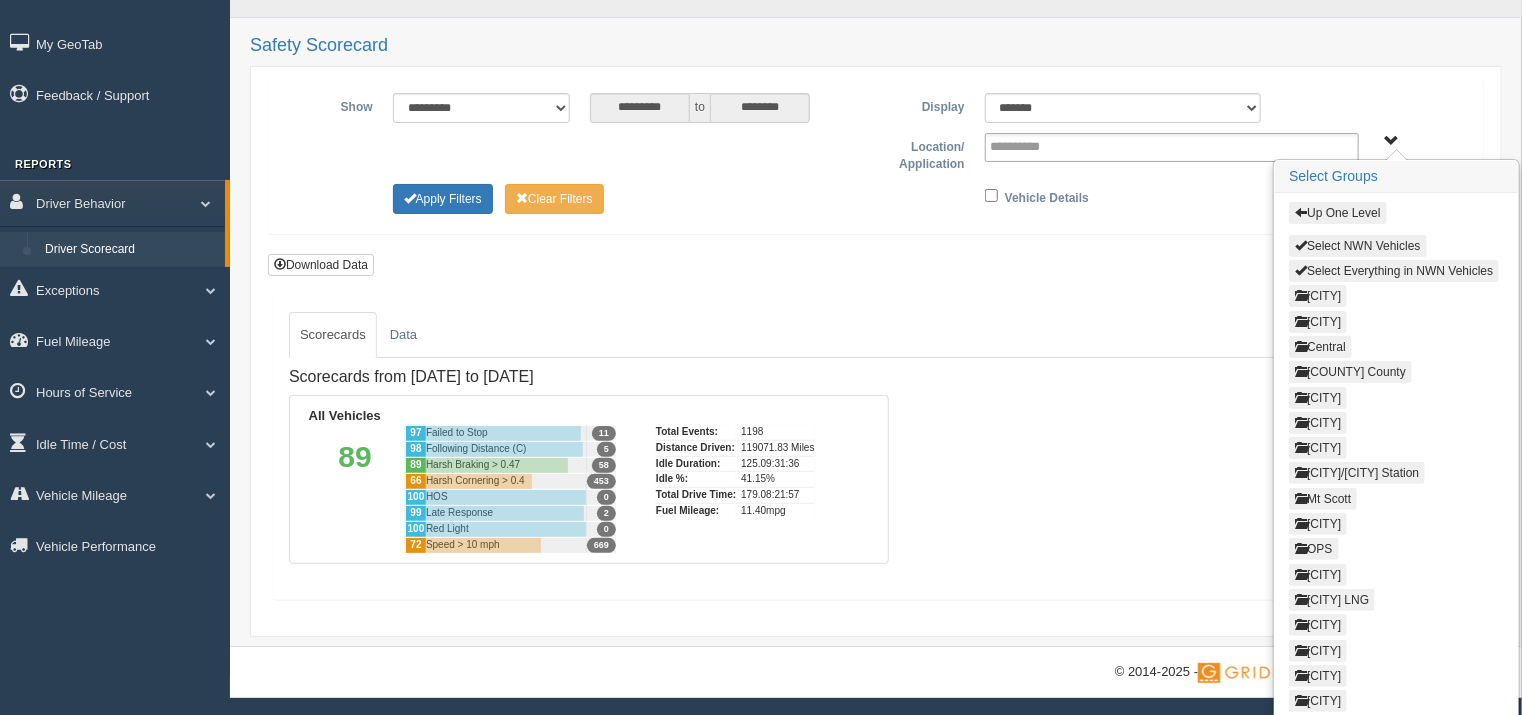 click on "[CITY]" at bounding box center (1318, 296) 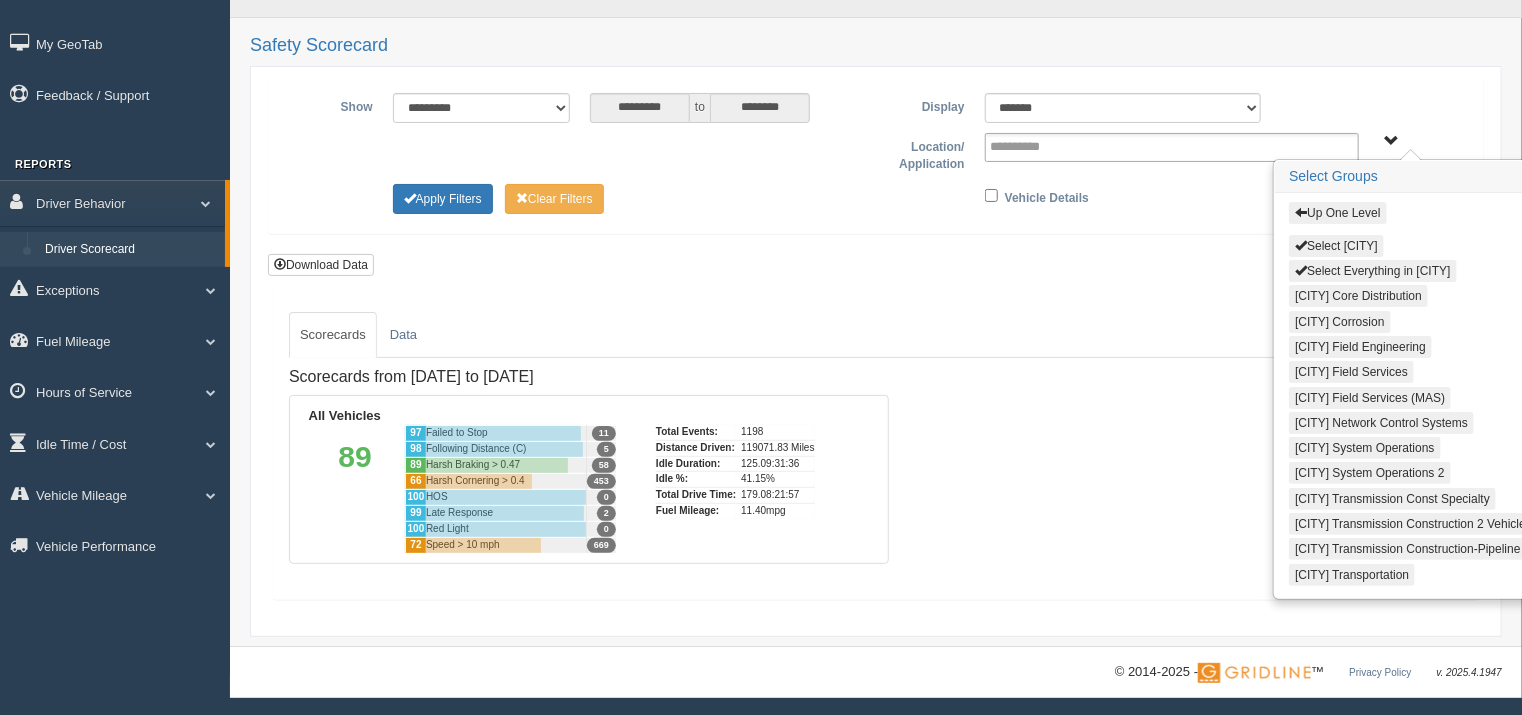 click on "[CITY] Core Distribution" at bounding box center [1358, 296] 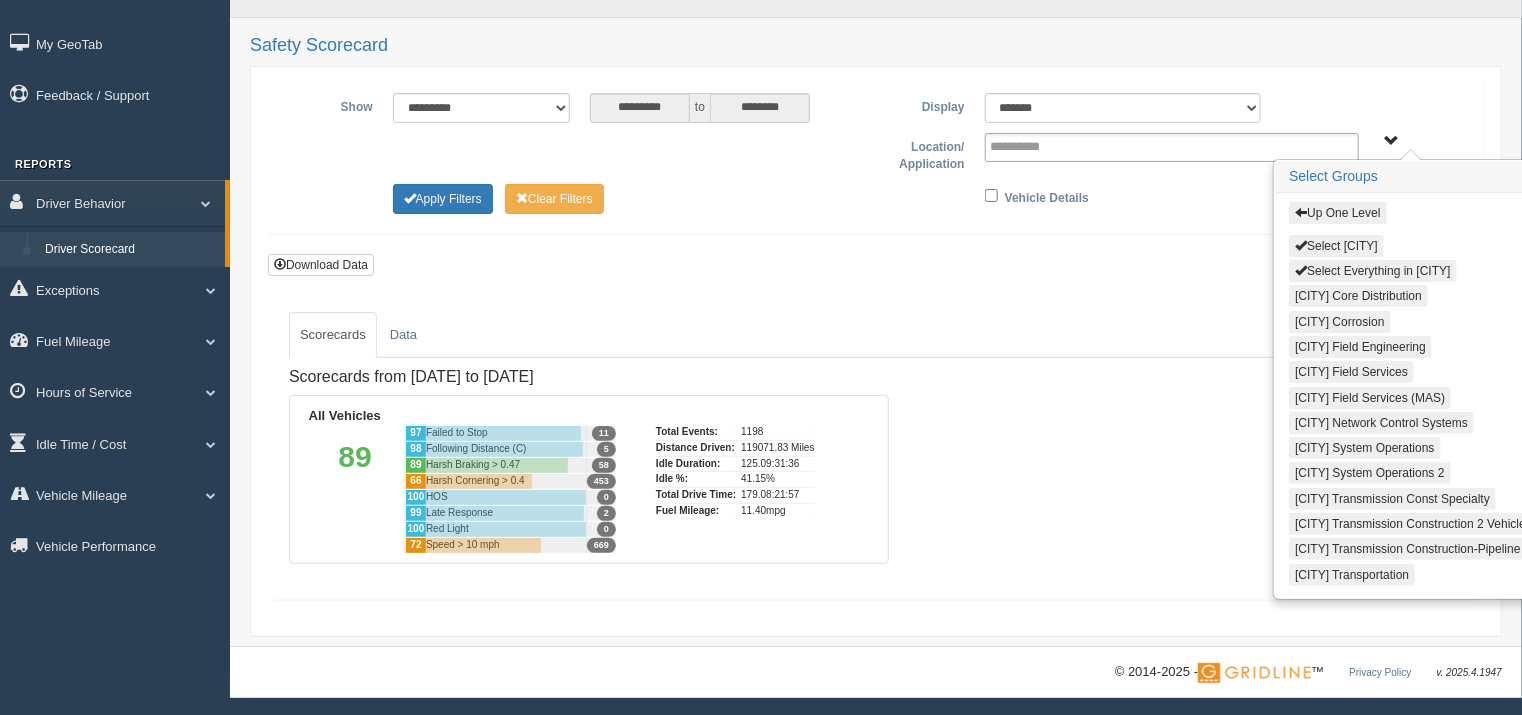 type 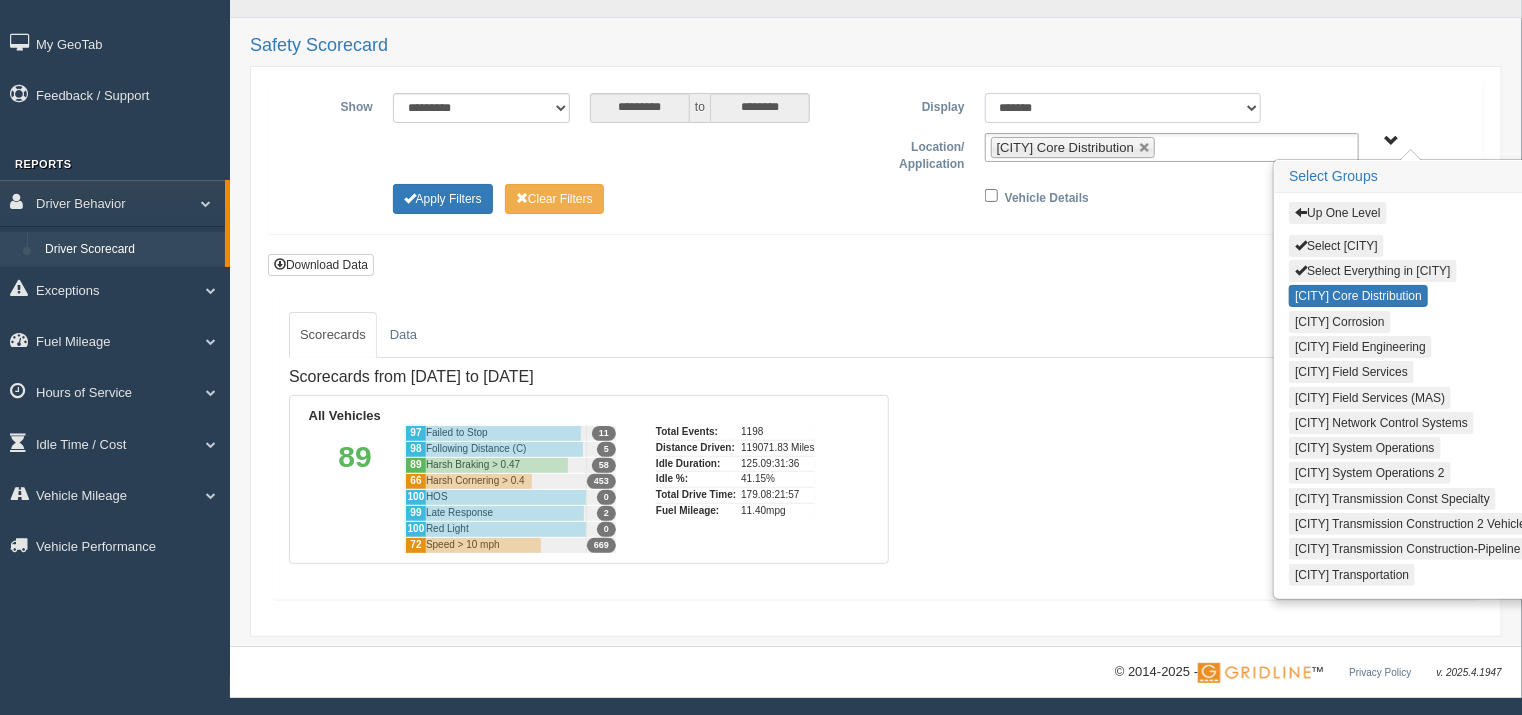 click on "*******
******" at bounding box center [1123, 108] 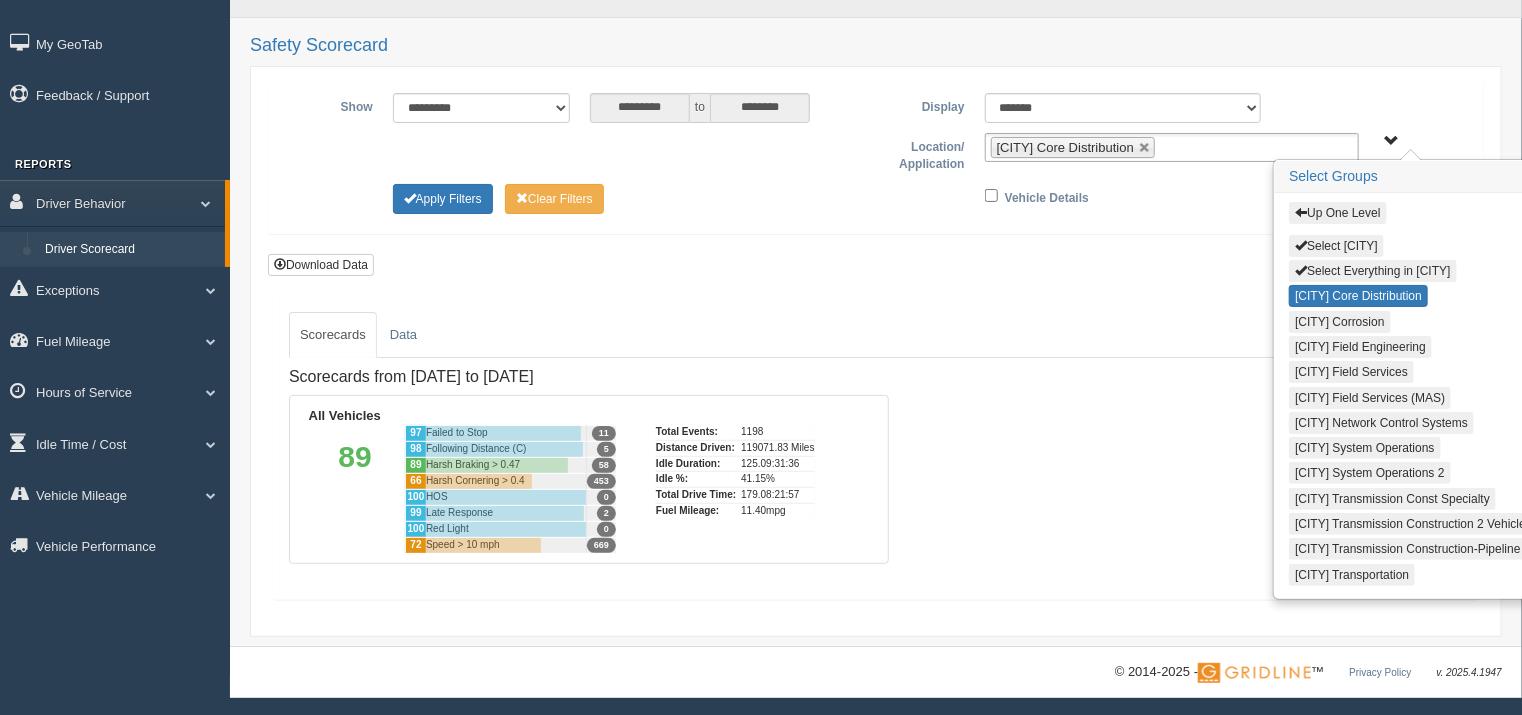 click at bounding box center (925, 193) 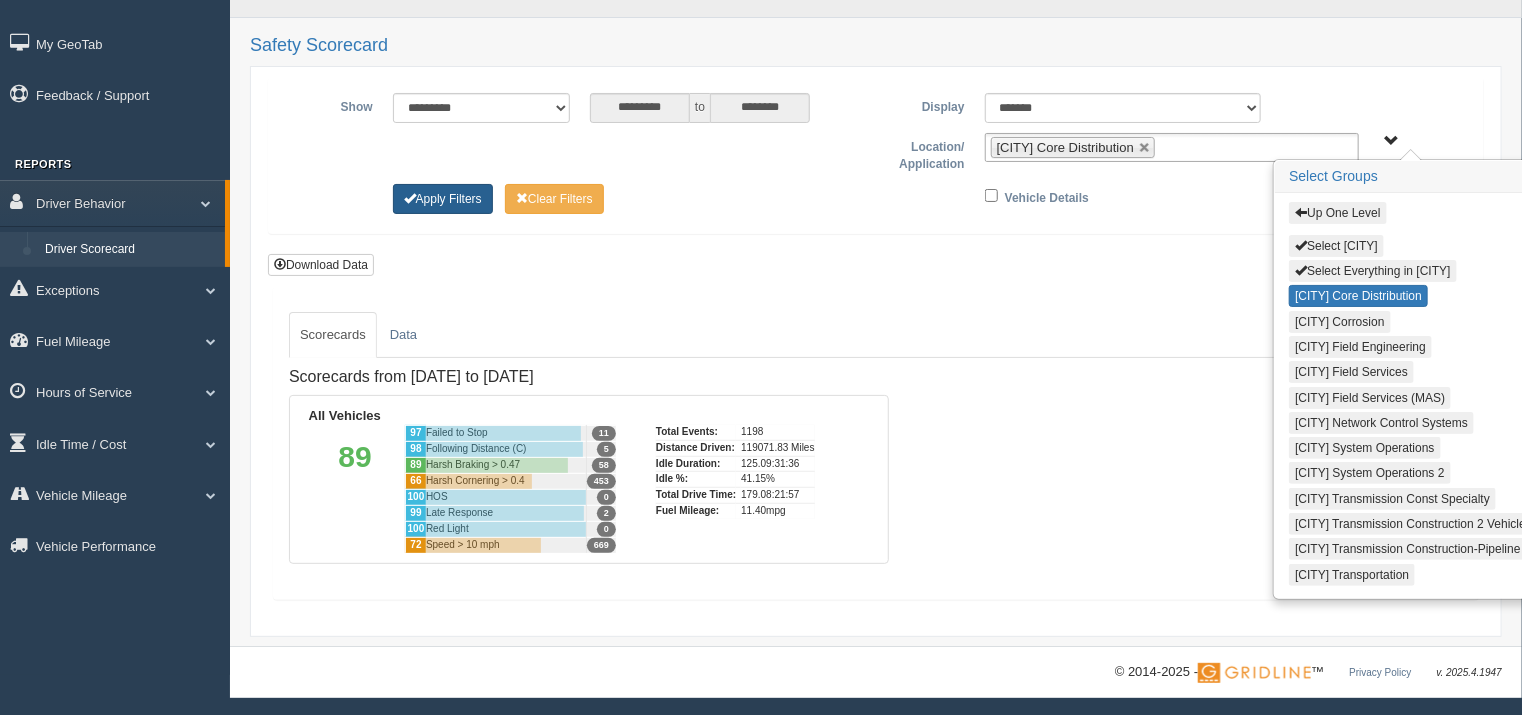 click on "Apply Filters" at bounding box center [443, 199] 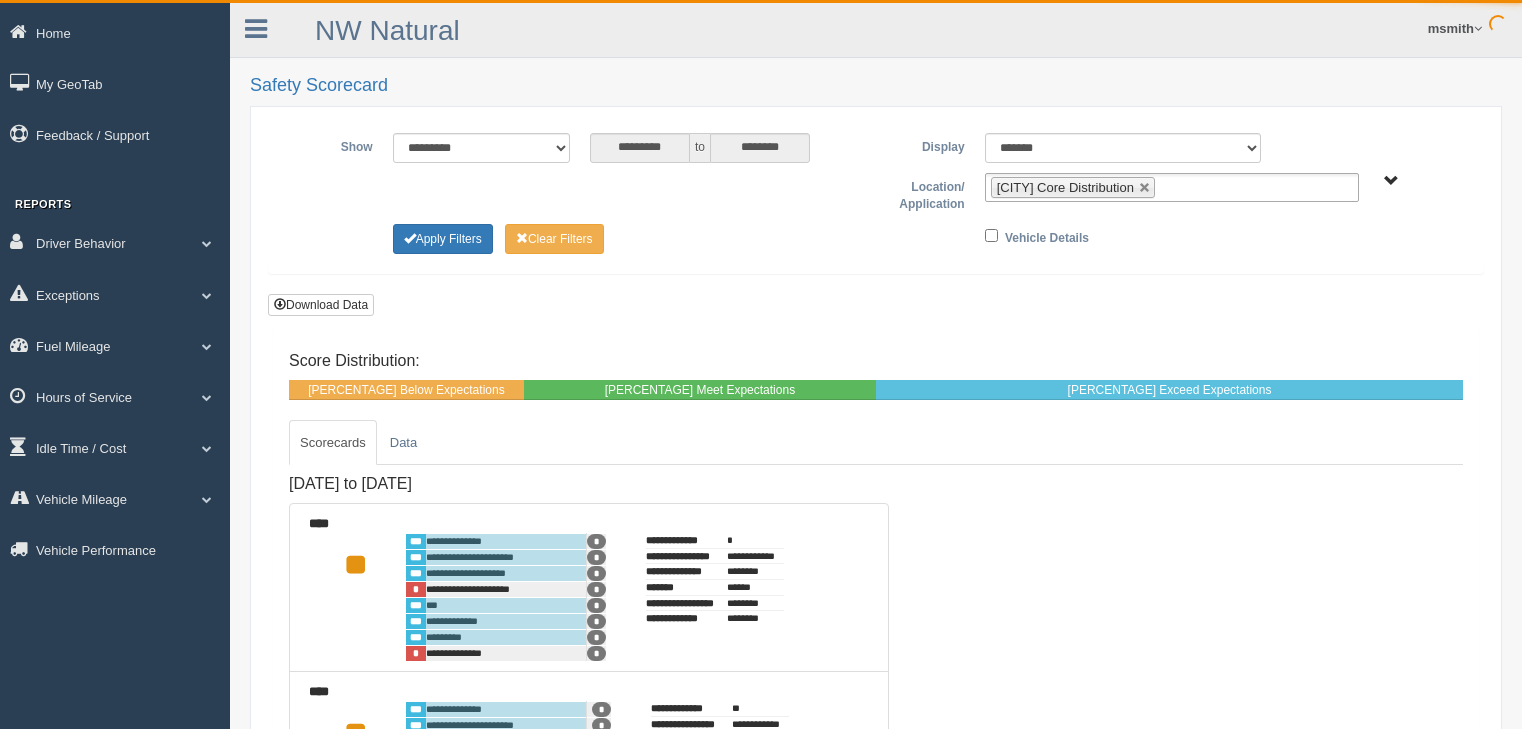 scroll, scrollTop: 0, scrollLeft: 0, axis: both 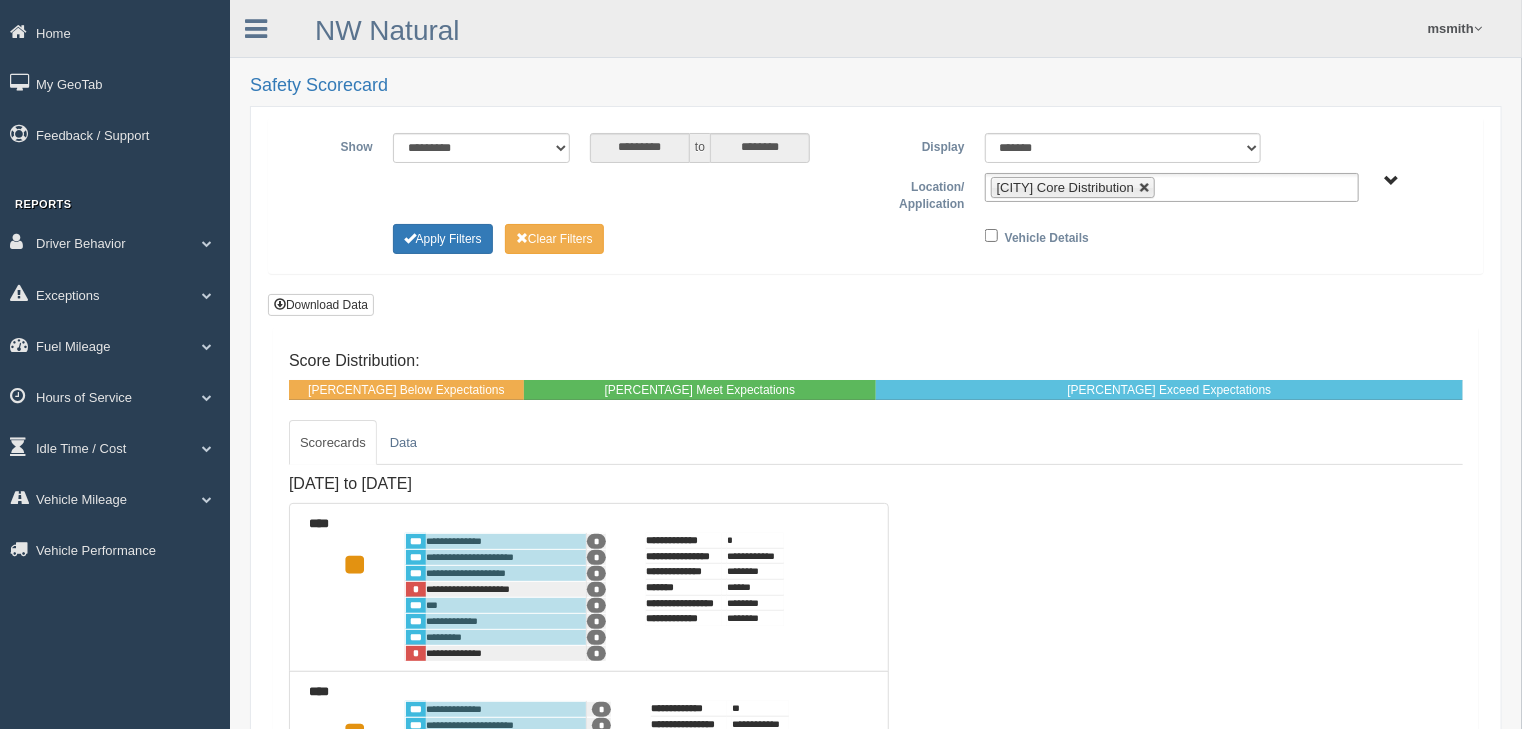 click at bounding box center (1145, 188) 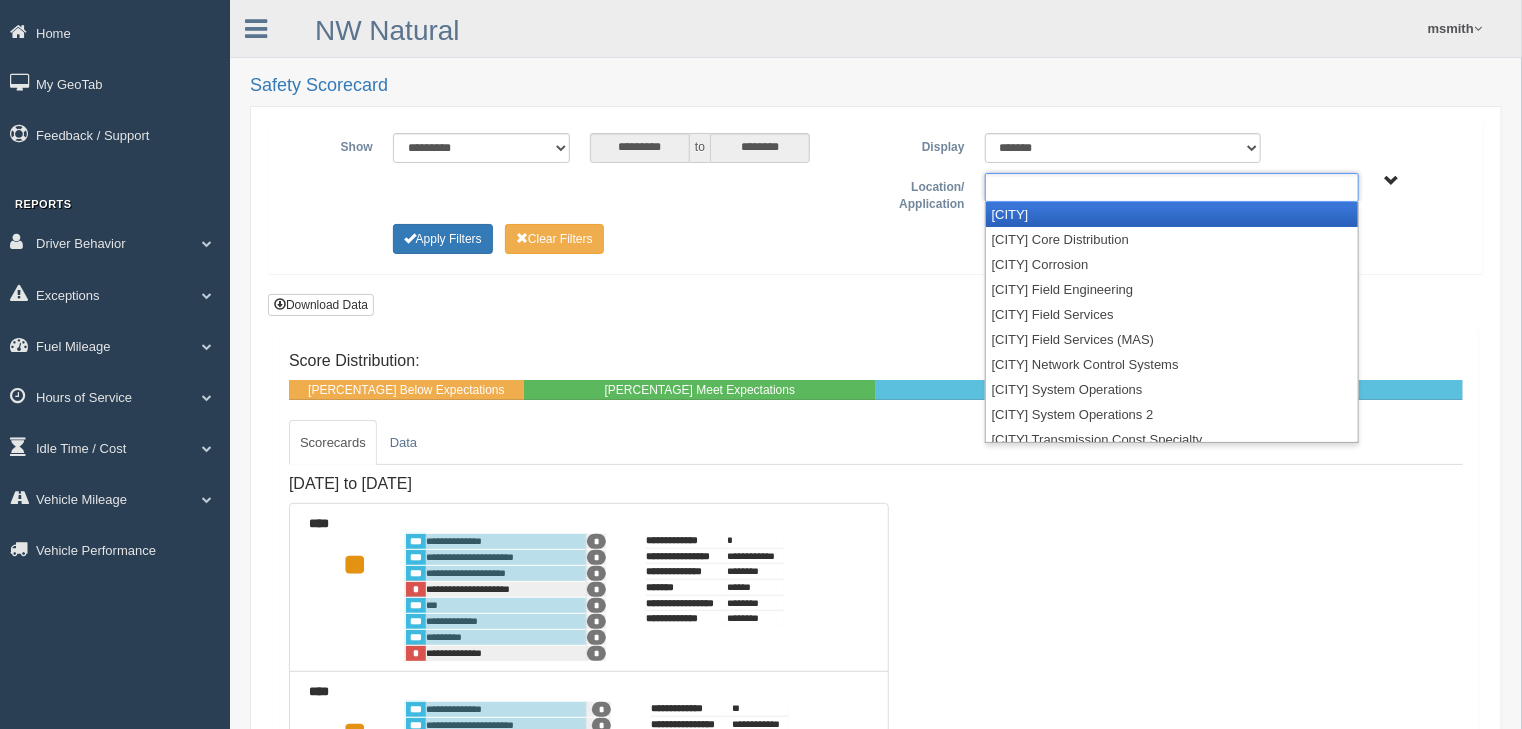 click at bounding box center [1172, 187] 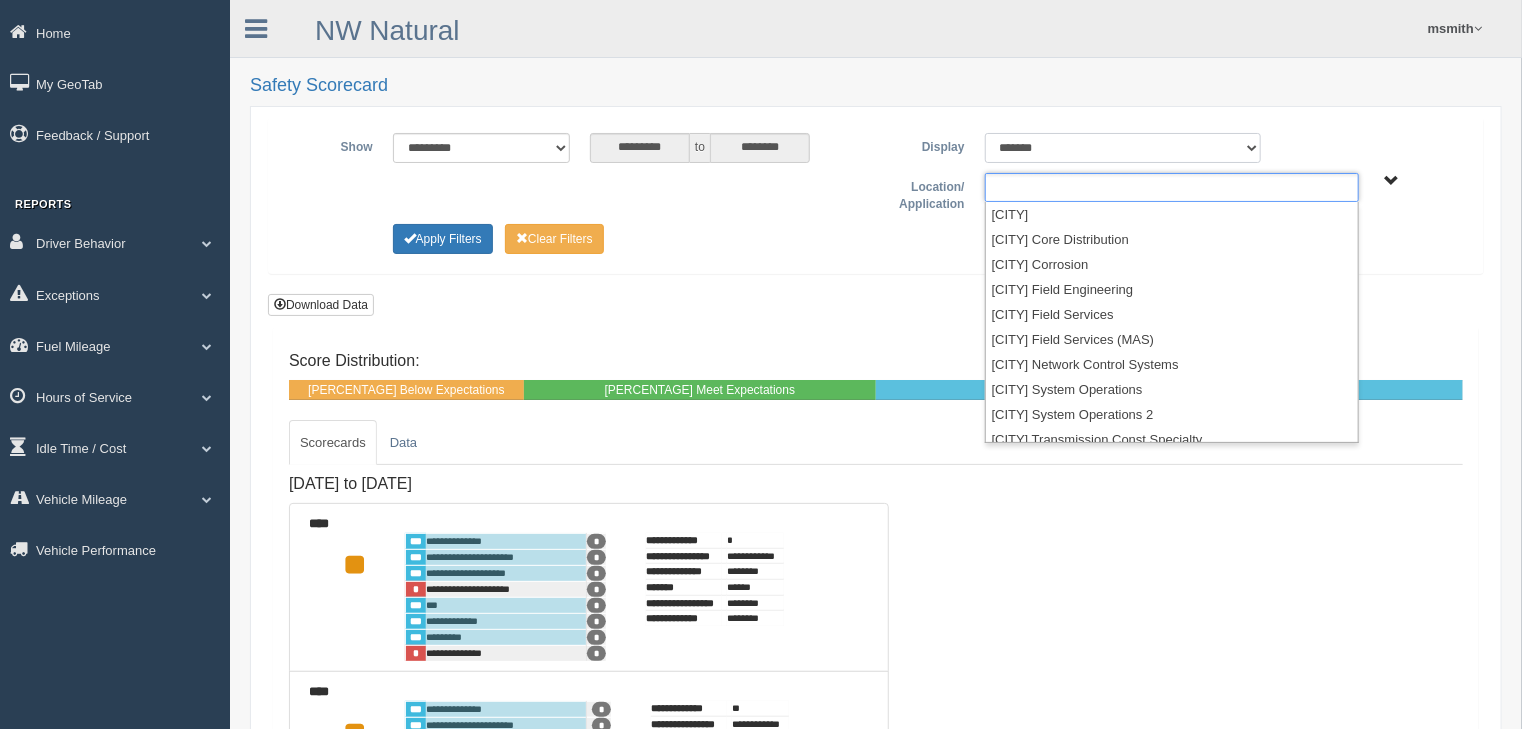 click on "*******
******" at bounding box center [1123, 148] 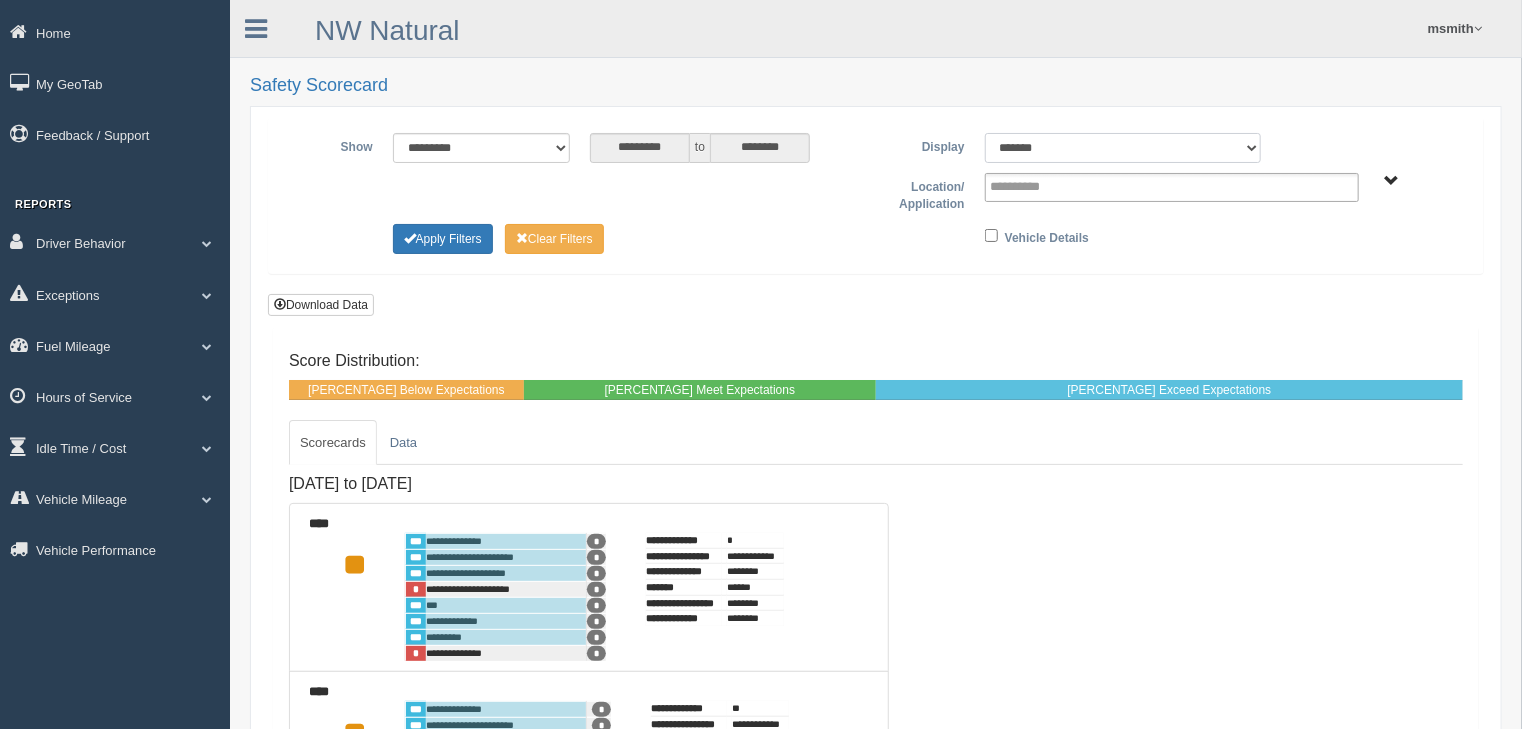 select on "**" 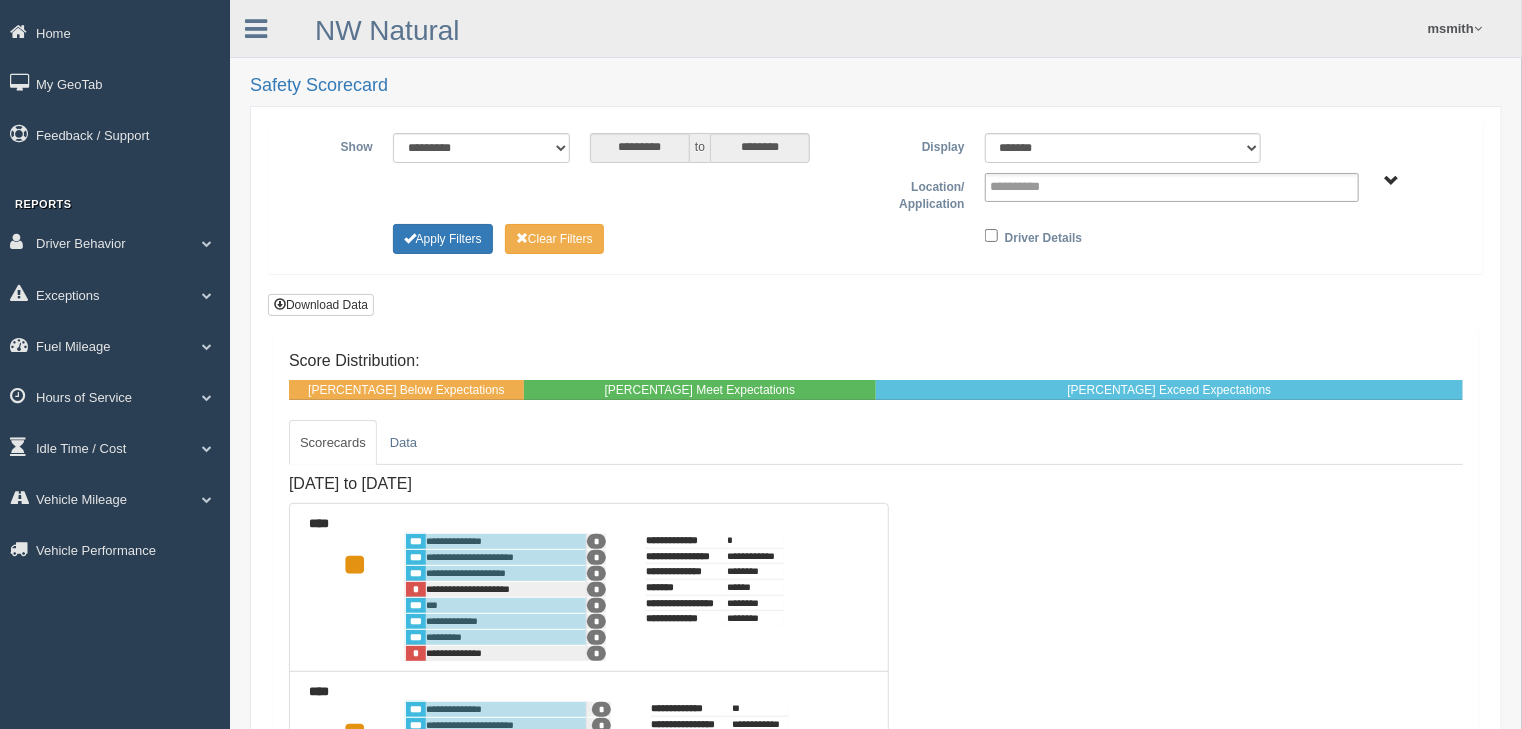 type 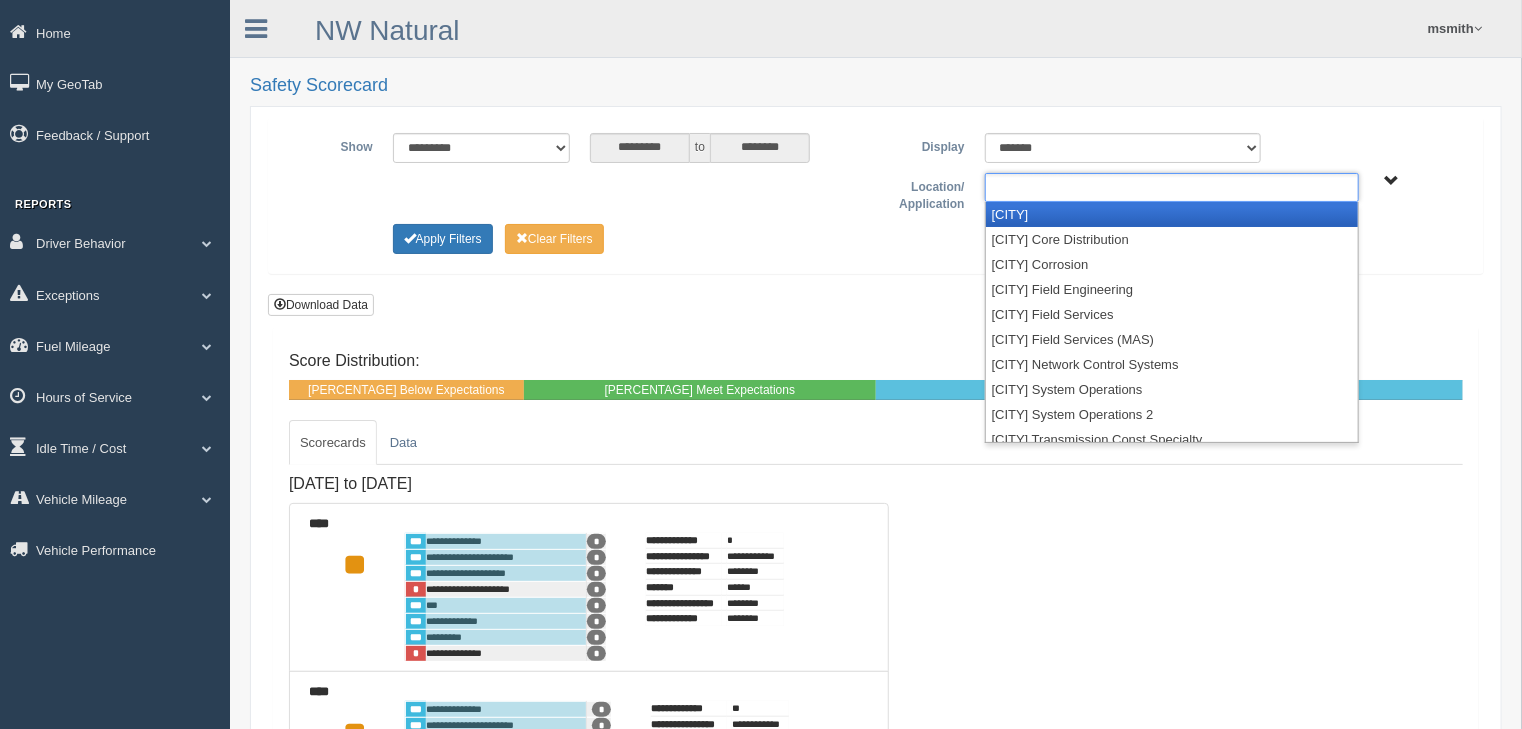 click at bounding box center (1034, 187) 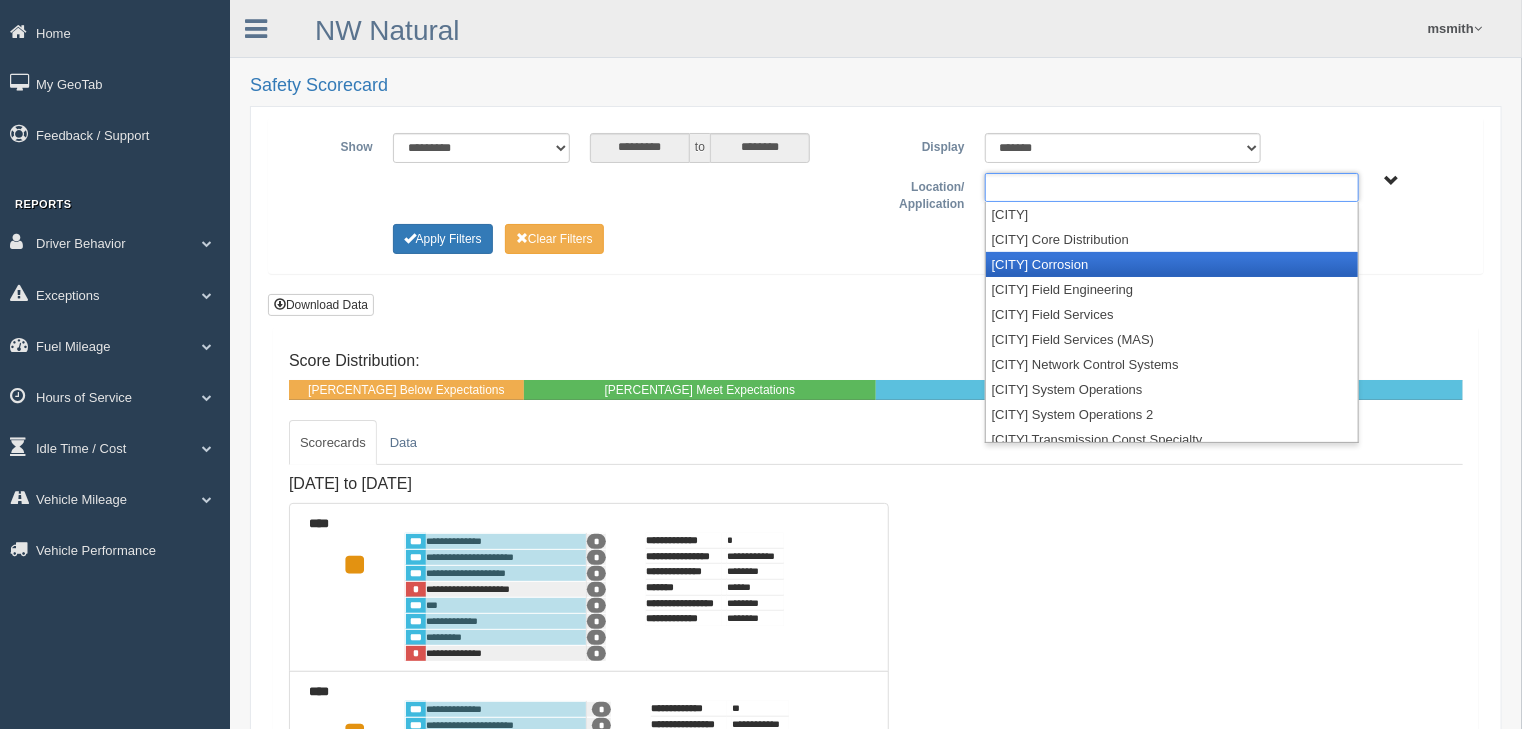 click on "[CITY] Corrosion" at bounding box center (1172, 264) 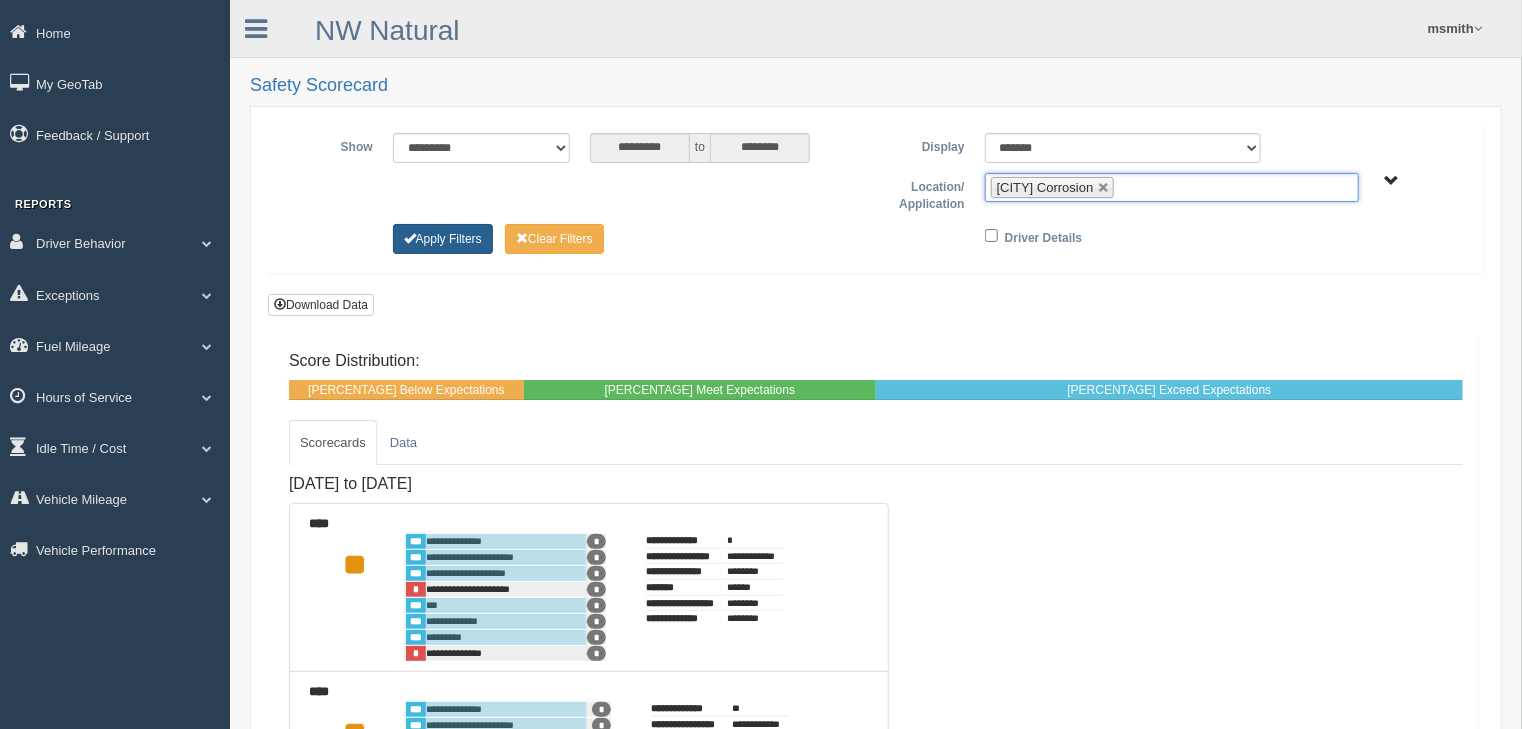 click on "Apply Filters" at bounding box center [443, 239] 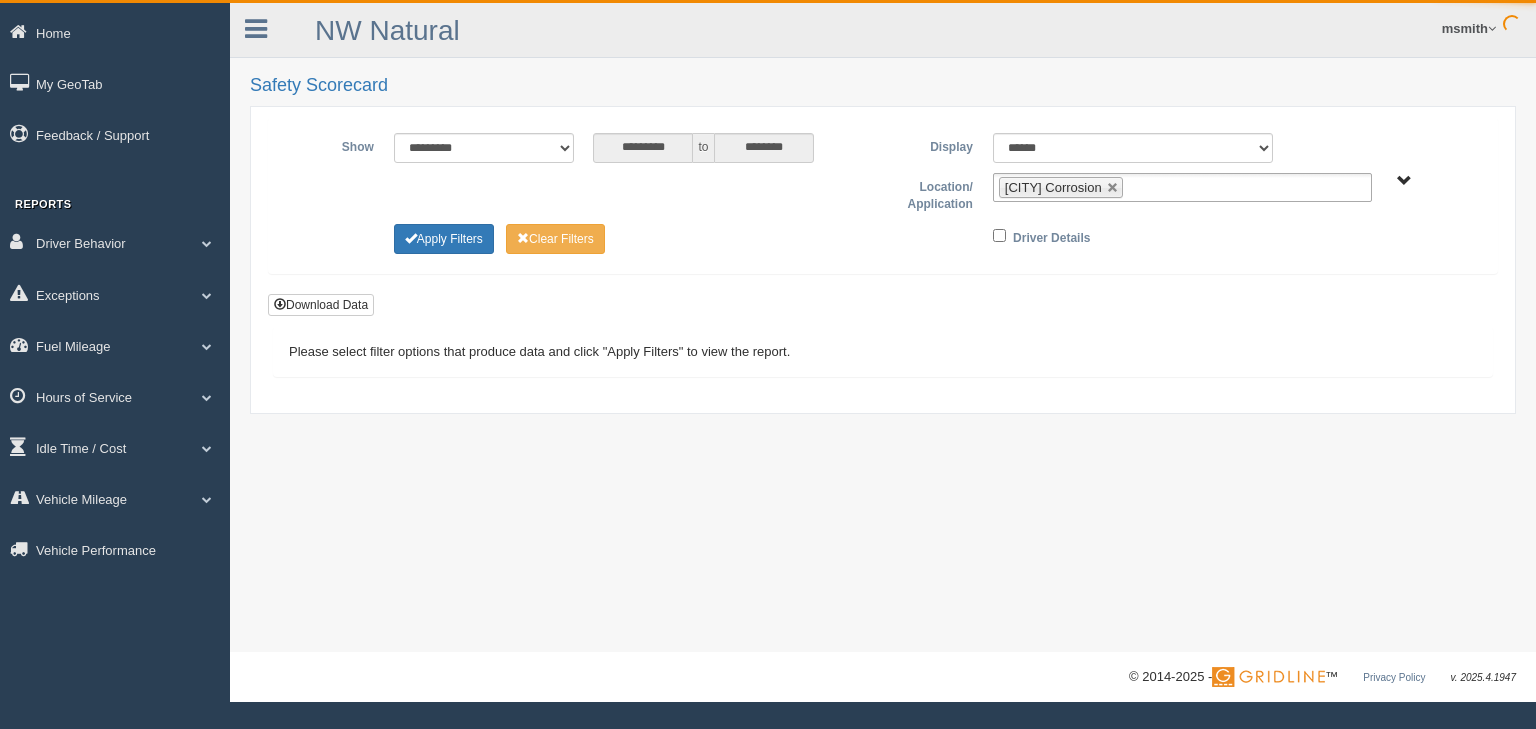scroll, scrollTop: 0, scrollLeft: 0, axis: both 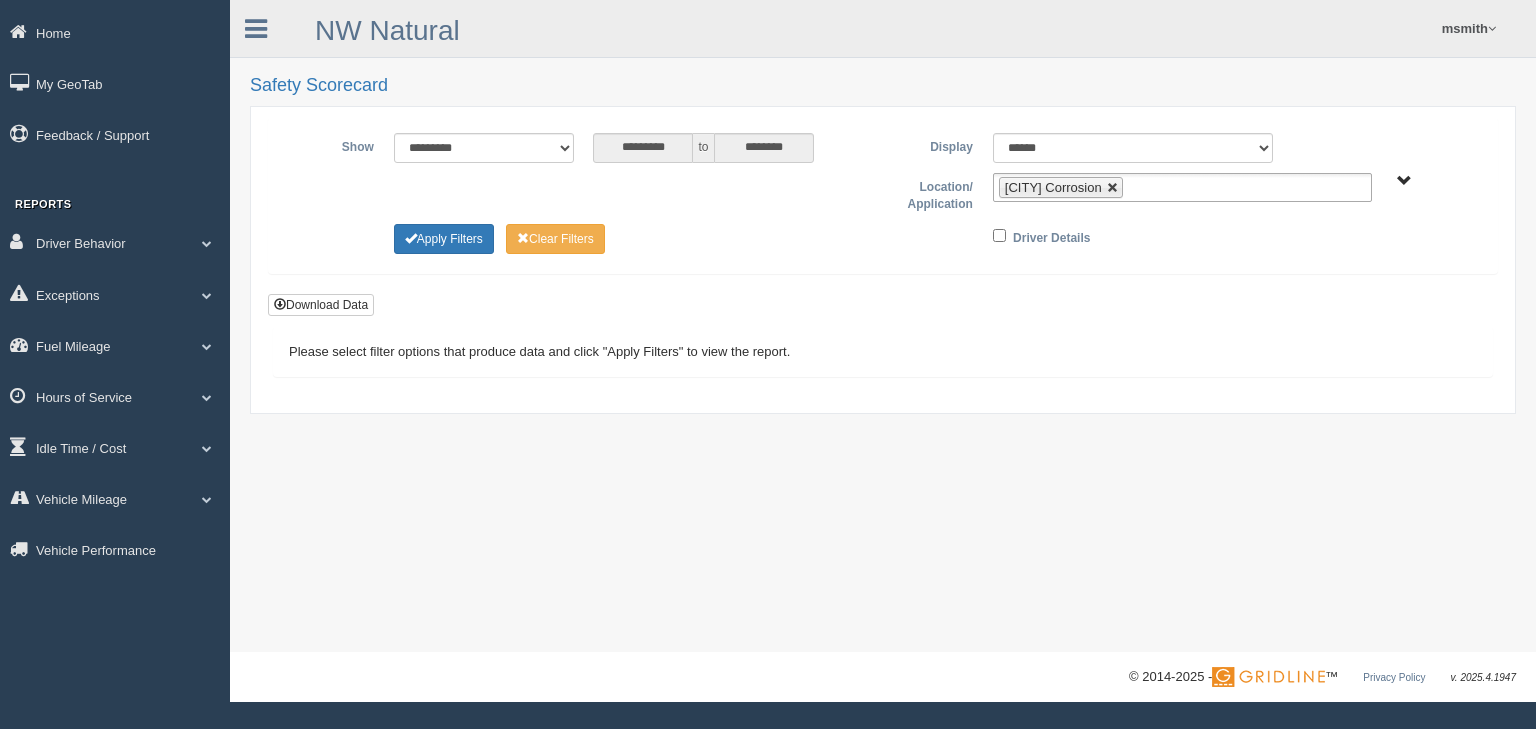 click at bounding box center (1113, 188) 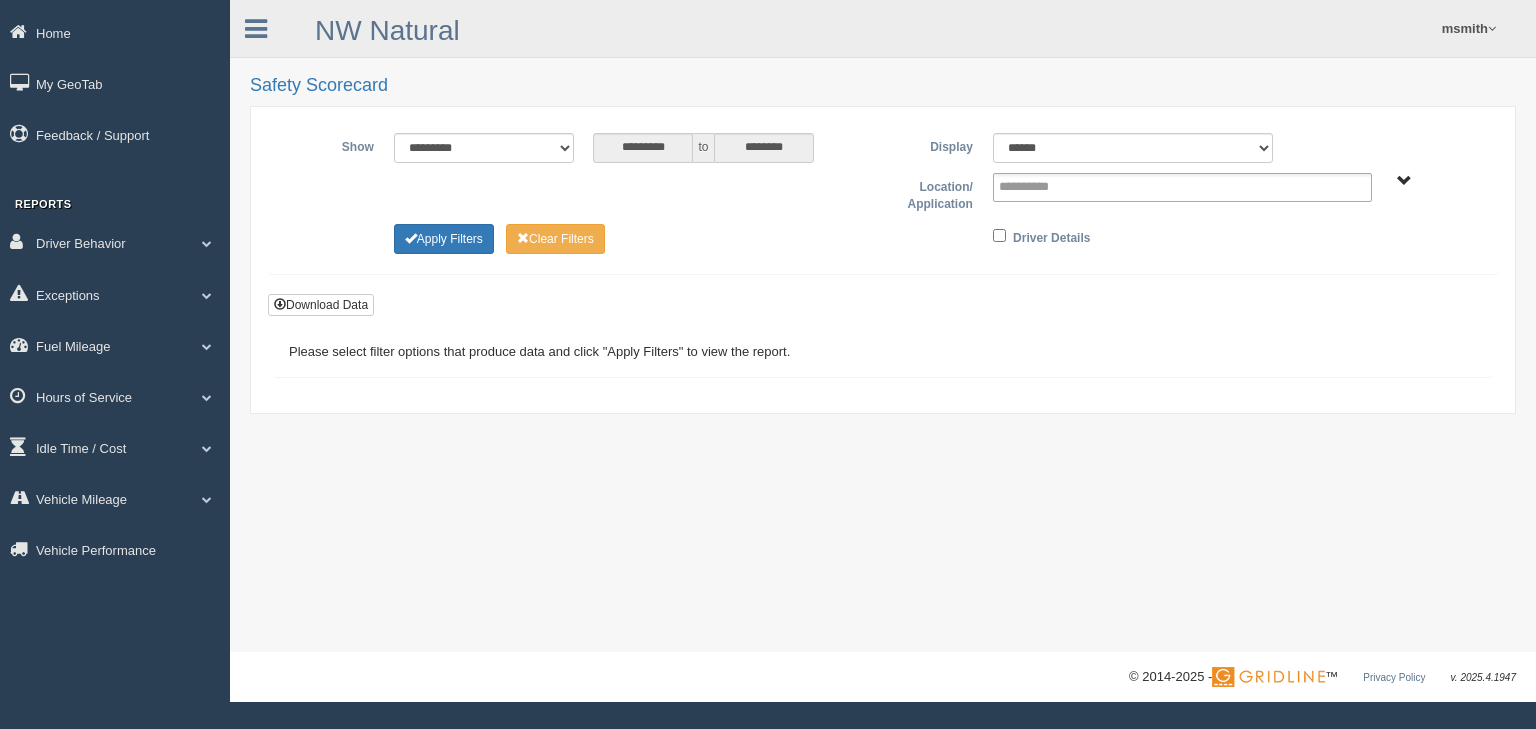 type 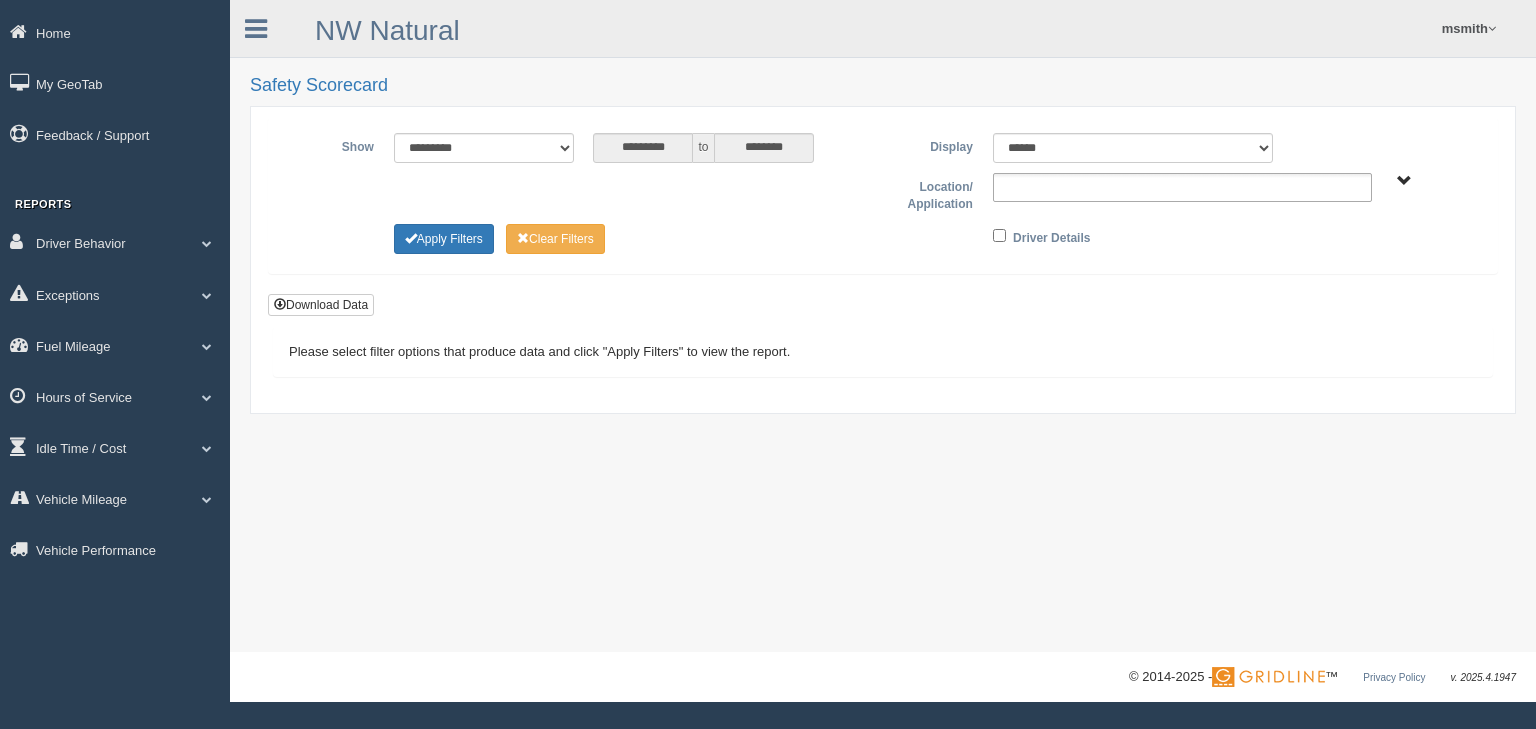 click at bounding box center [1182, 187] 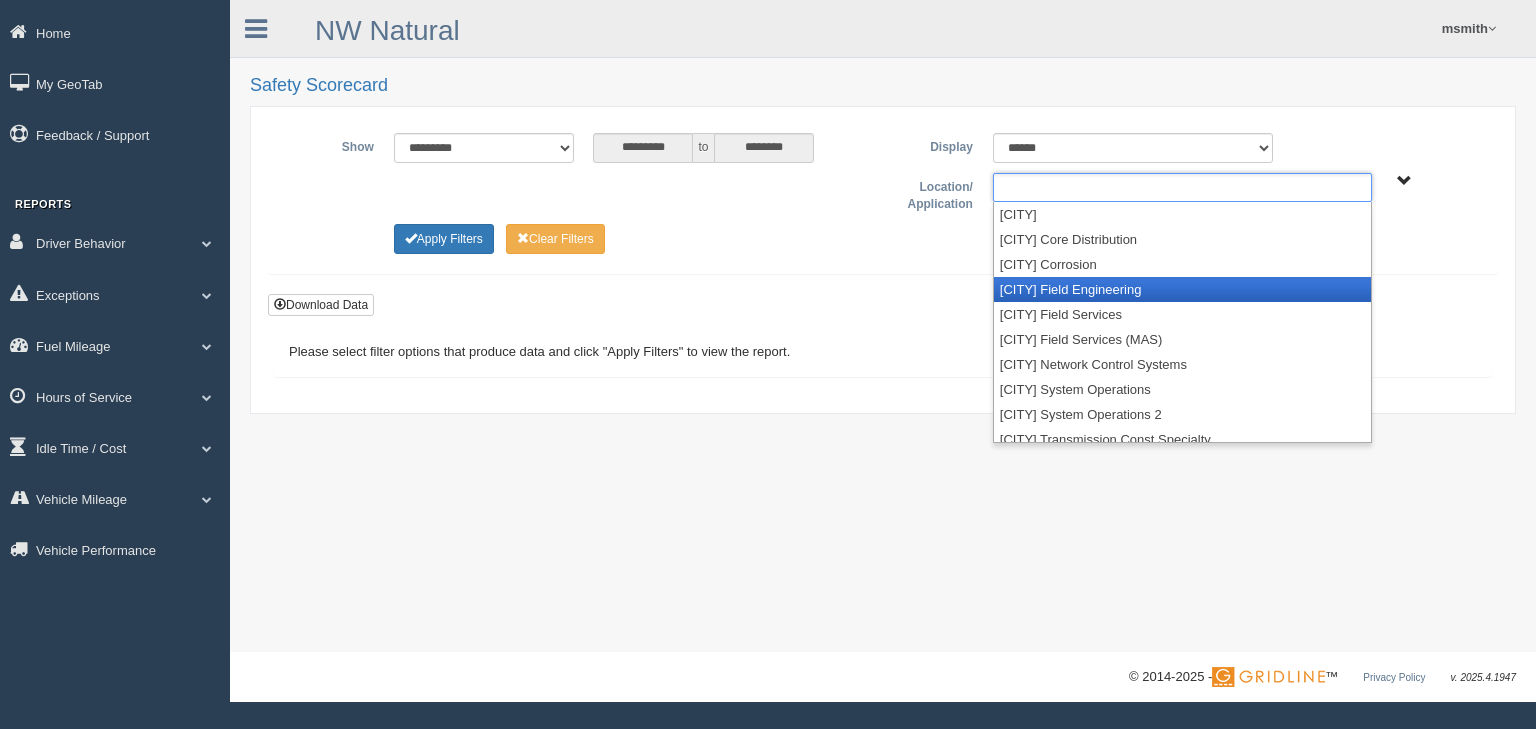 click on "[CITY] Field Engineering" at bounding box center (1182, 289) 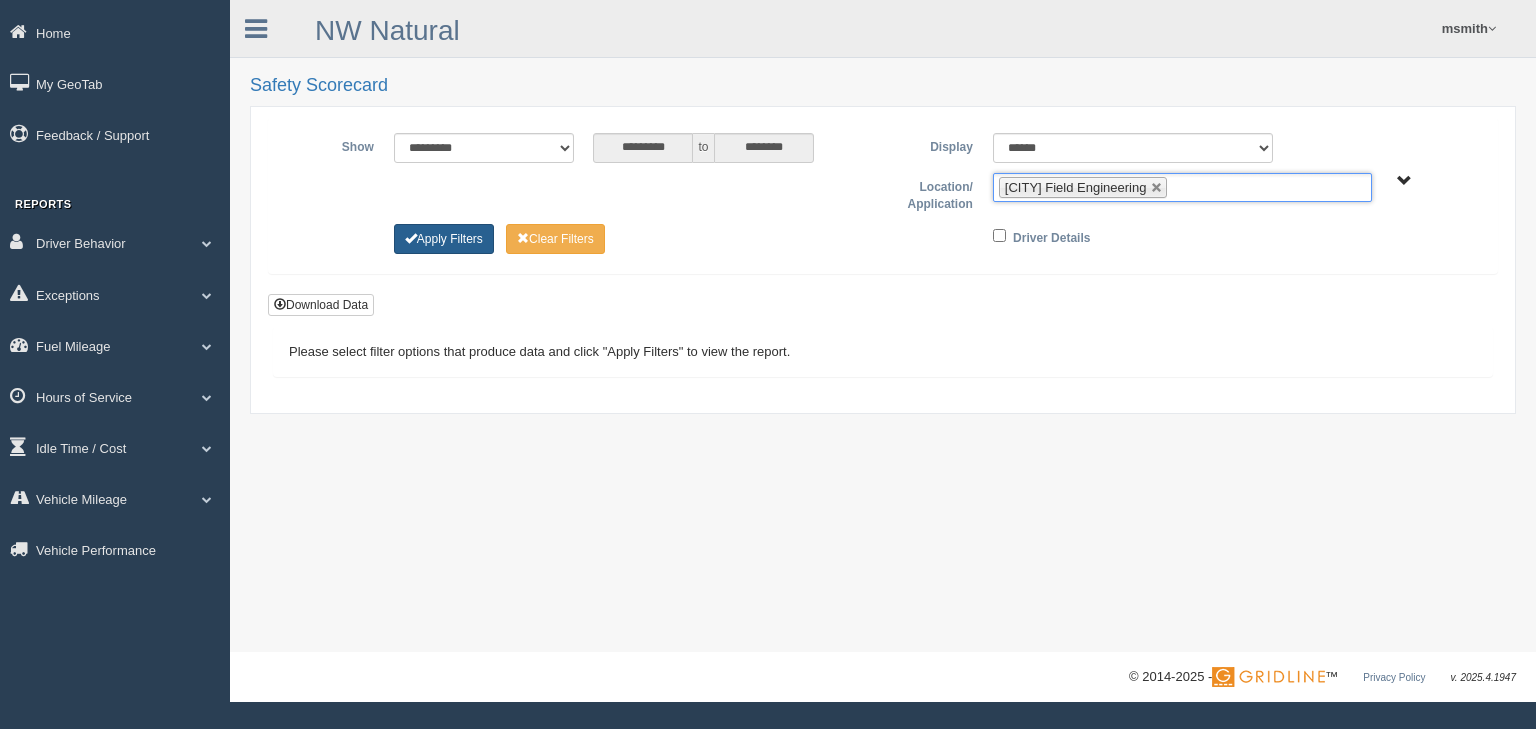click on "Apply Filters" at bounding box center (444, 239) 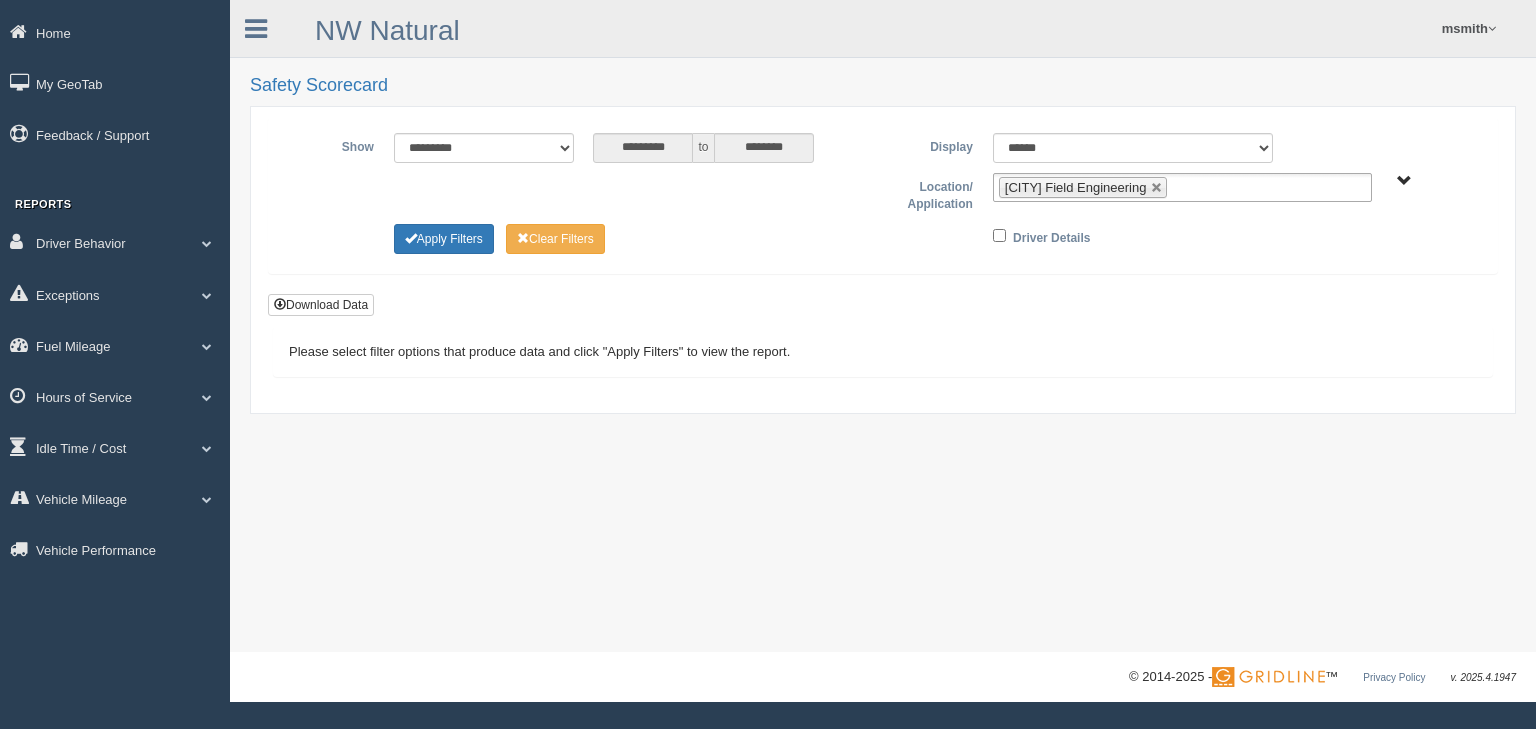 scroll, scrollTop: 0, scrollLeft: 0, axis: both 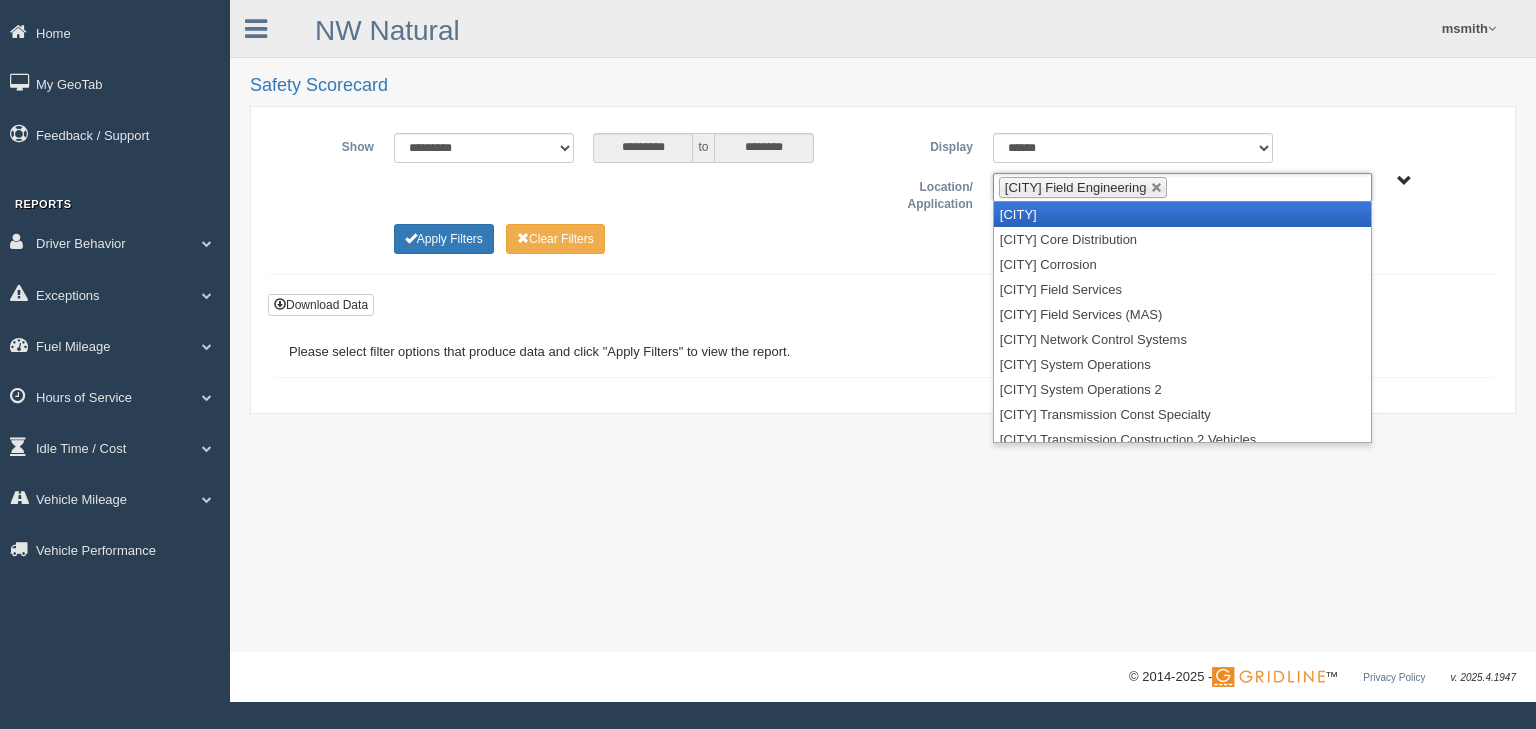 click on "Albany Field Engineering" at bounding box center [1083, 187] 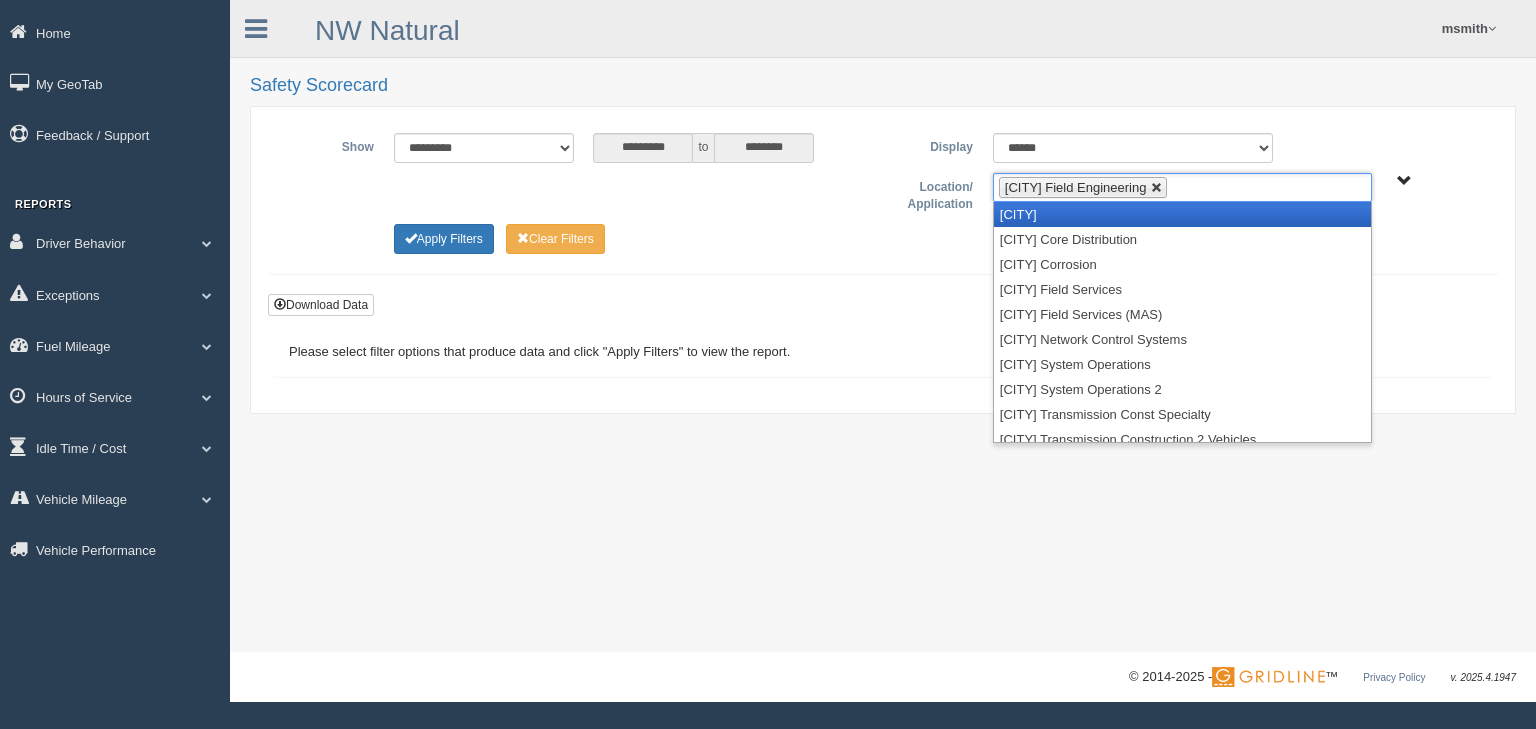 click at bounding box center (1157, 188) 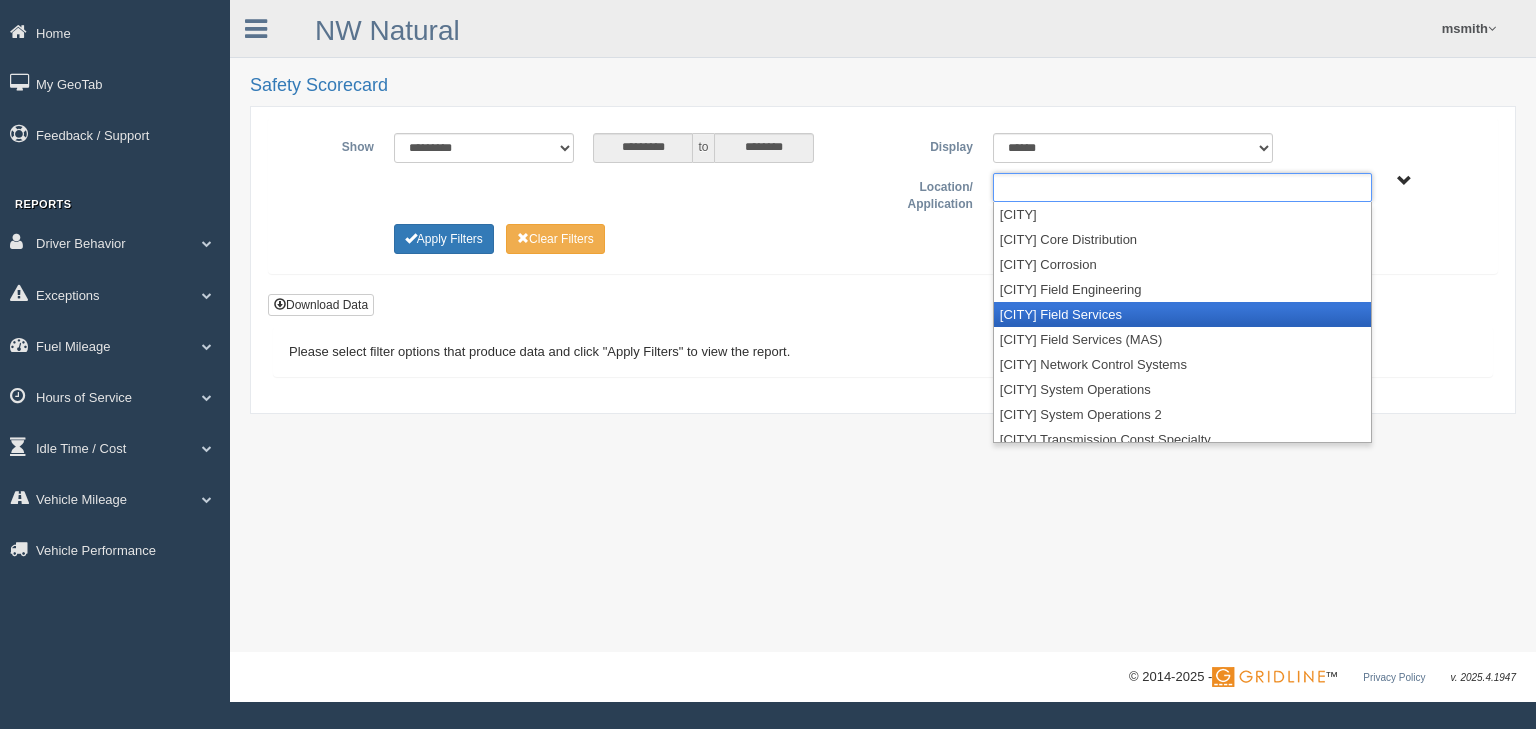 click on "Albany Field Services" at bounding box center (1182, 314) 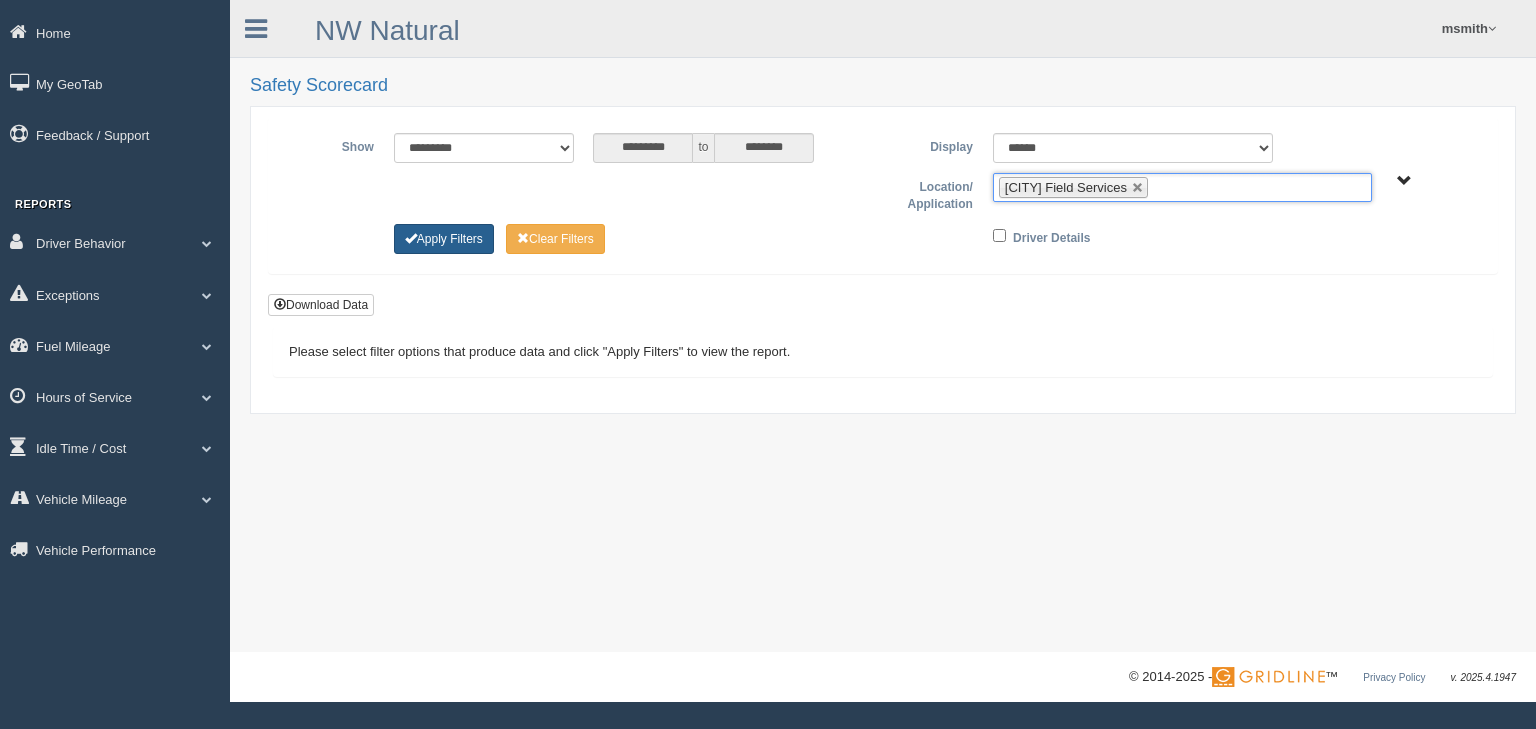 click on "Apply Filters" at bounding box center (444, 239) 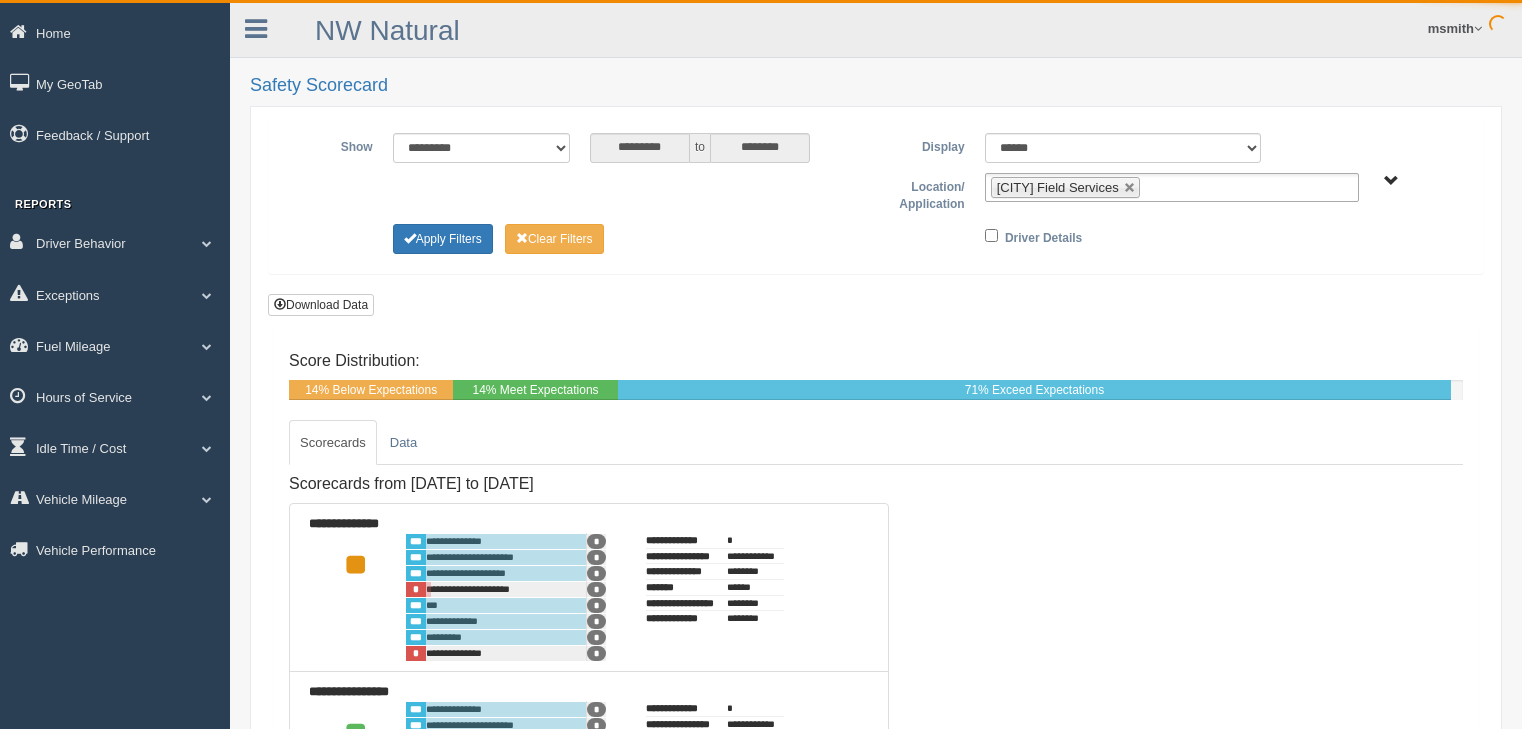 scroll, scrollTop: 0, scrollLeft: 0, axis: both 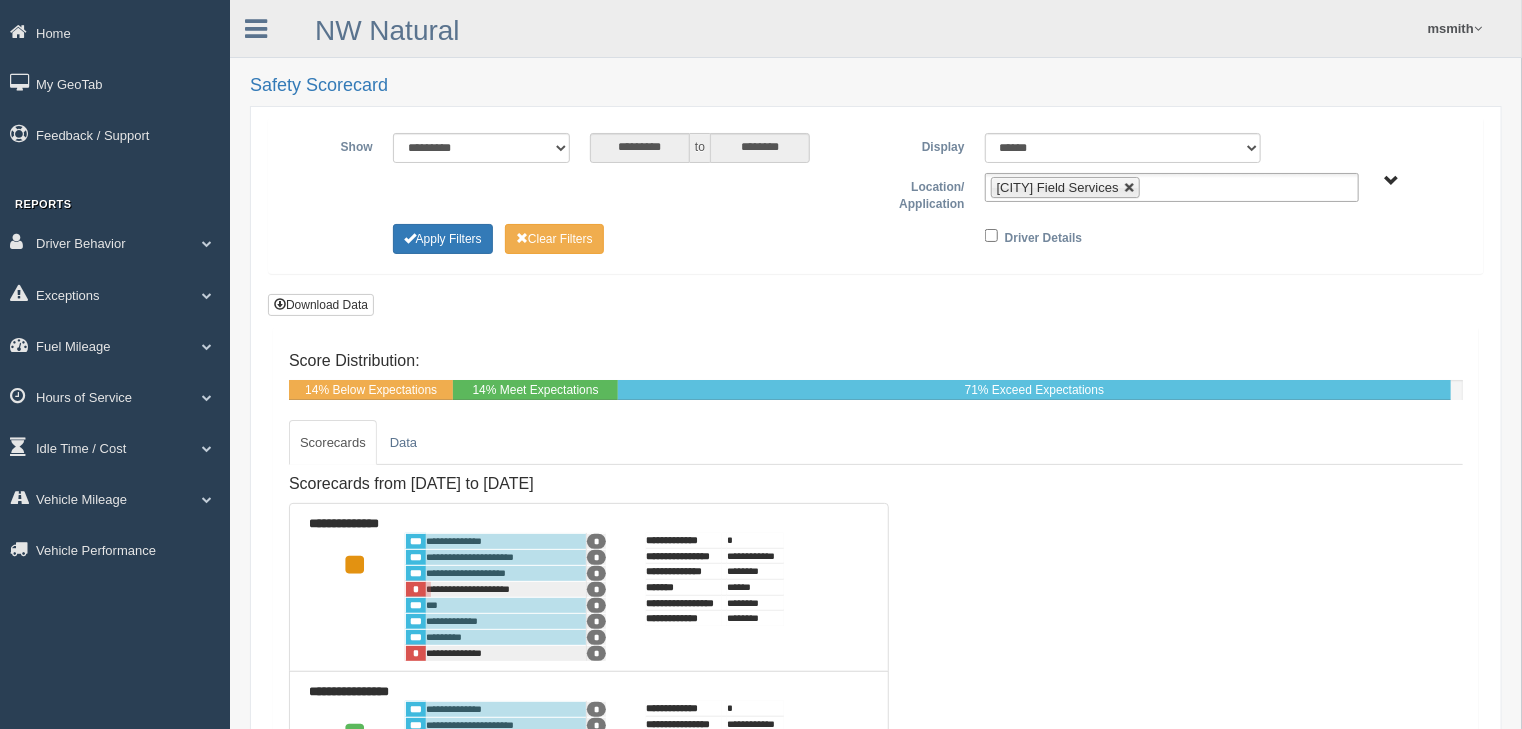 click at bounding box center [1130, 188] 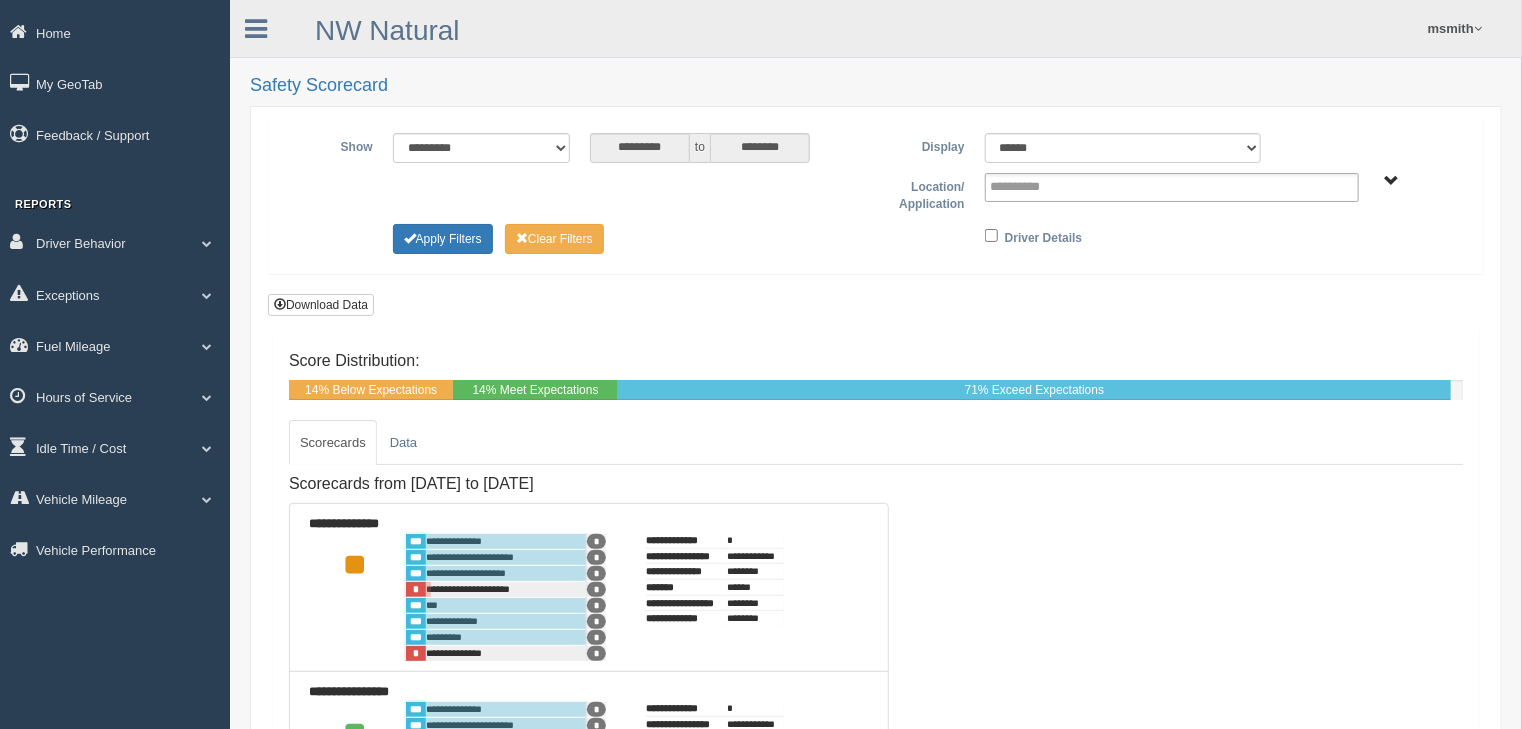 type 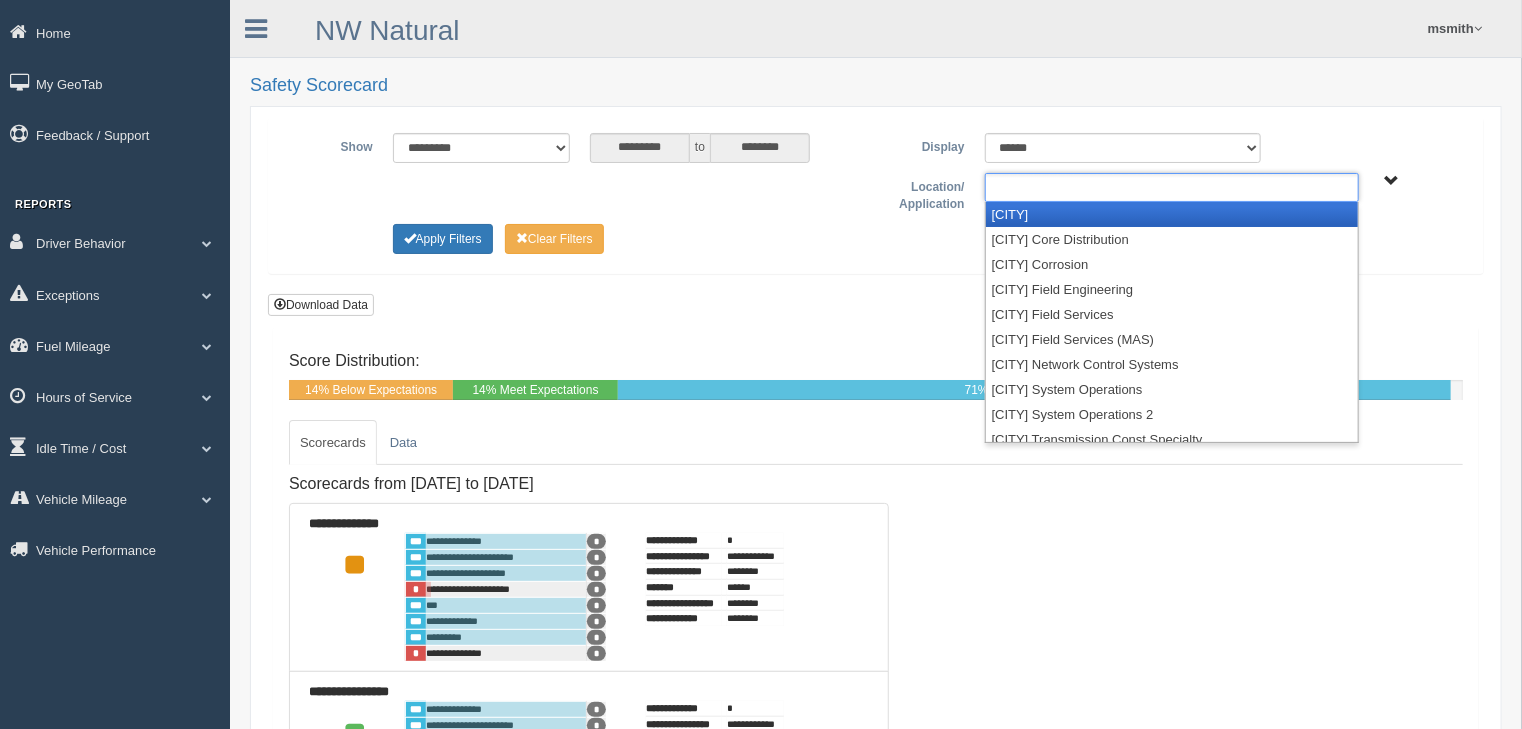 click at bounding box center (1172, 187) 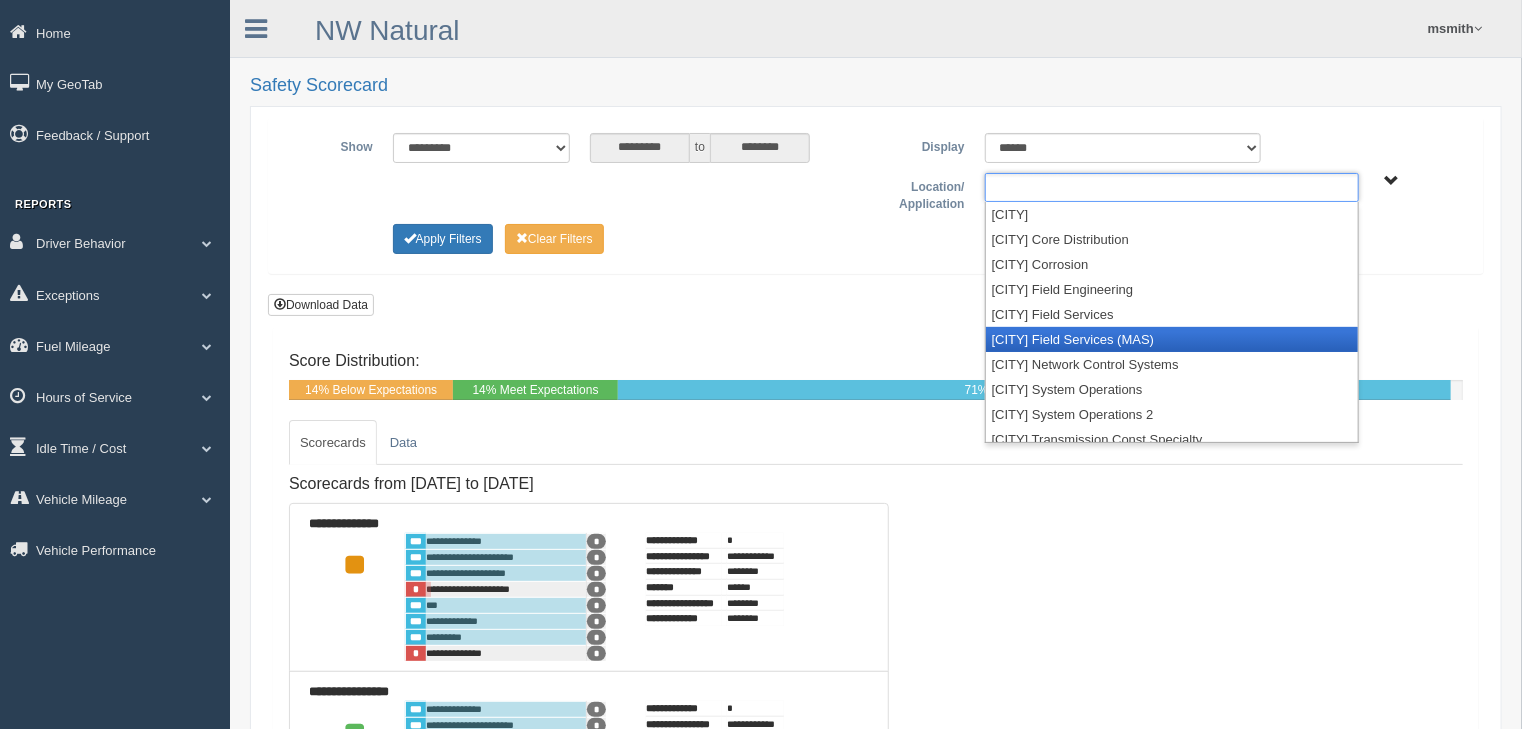 click on "[COMPANY]" at bounding box center (1172, 339) 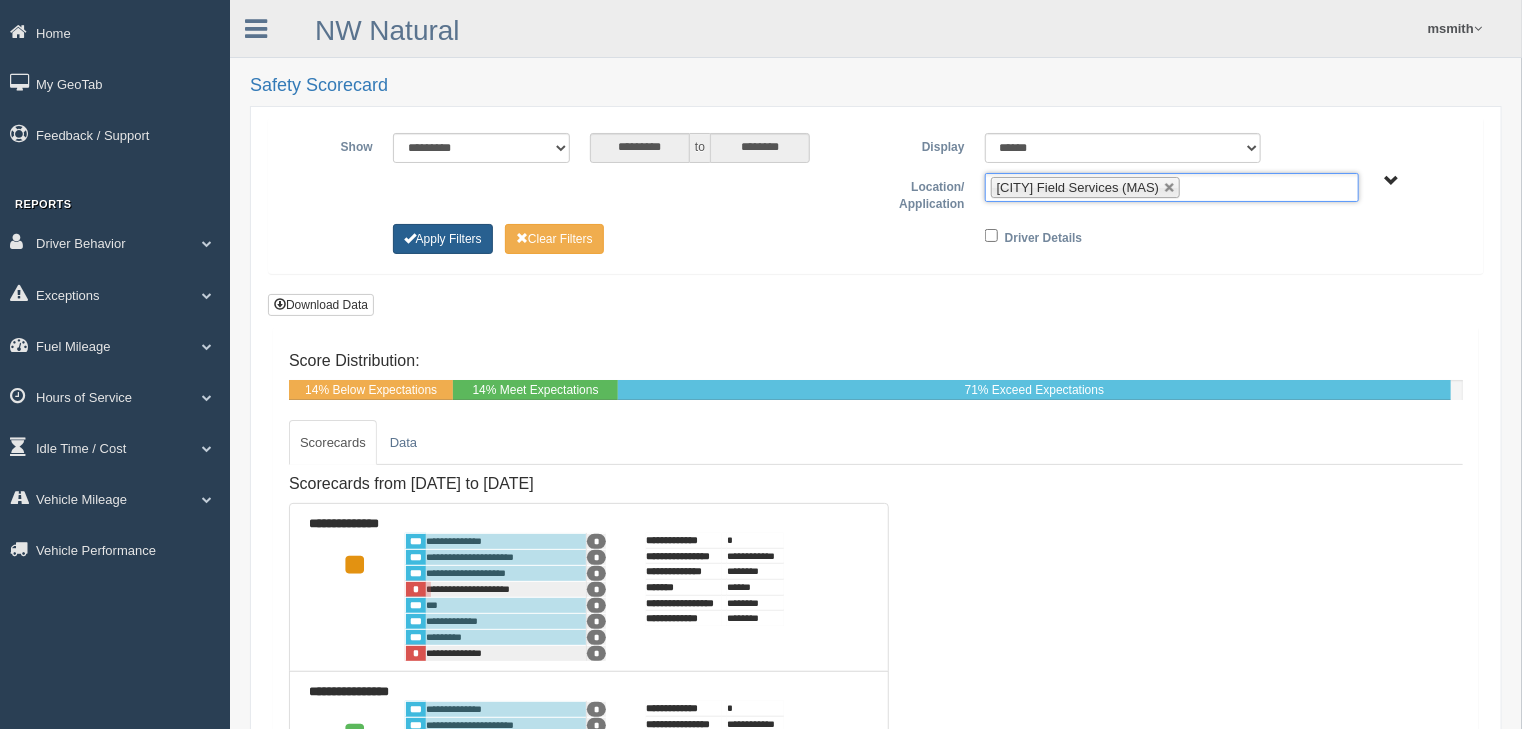 click on "Apply Filters" at bounding box center [443, 239] 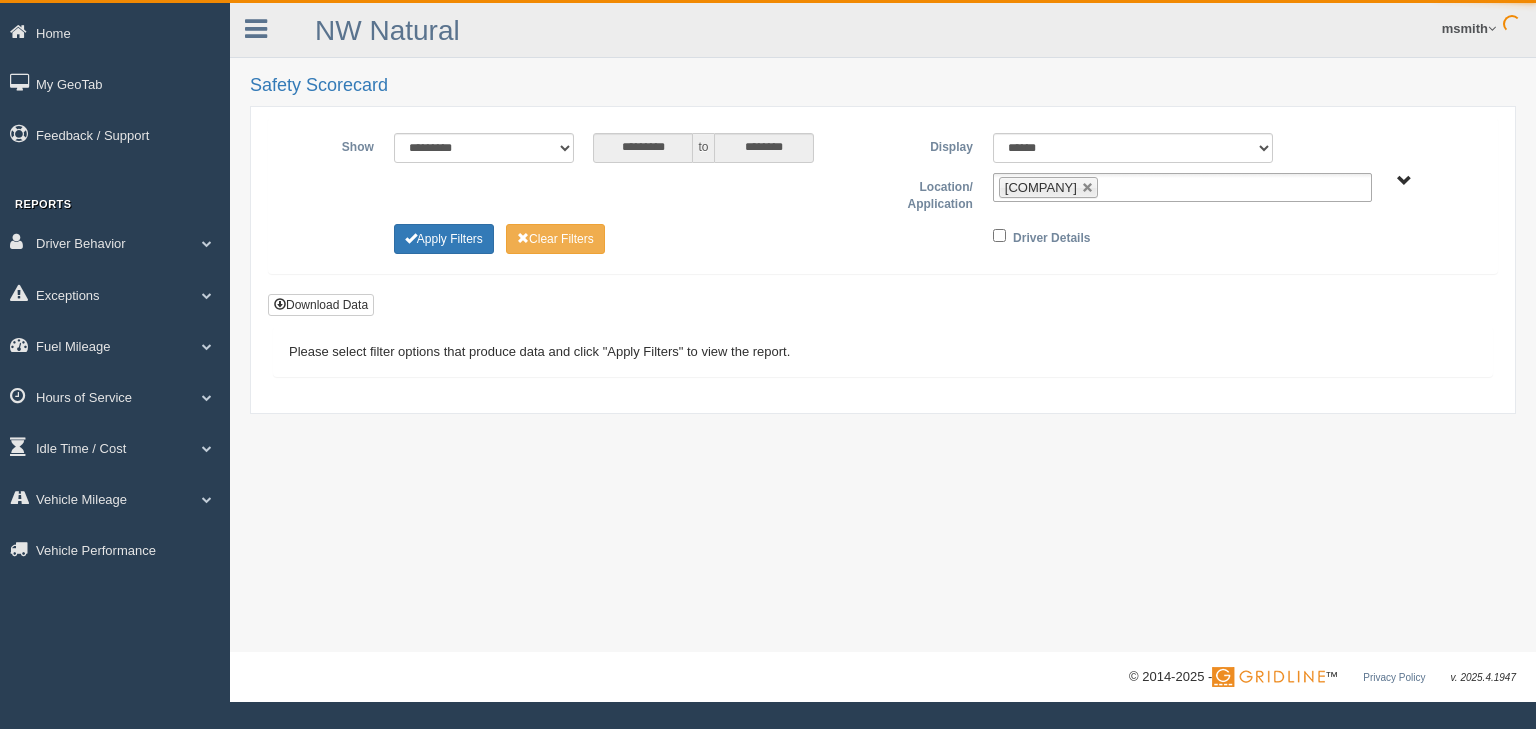 scroll, scrollTop: 0, scrollLeft: 0, axis: both 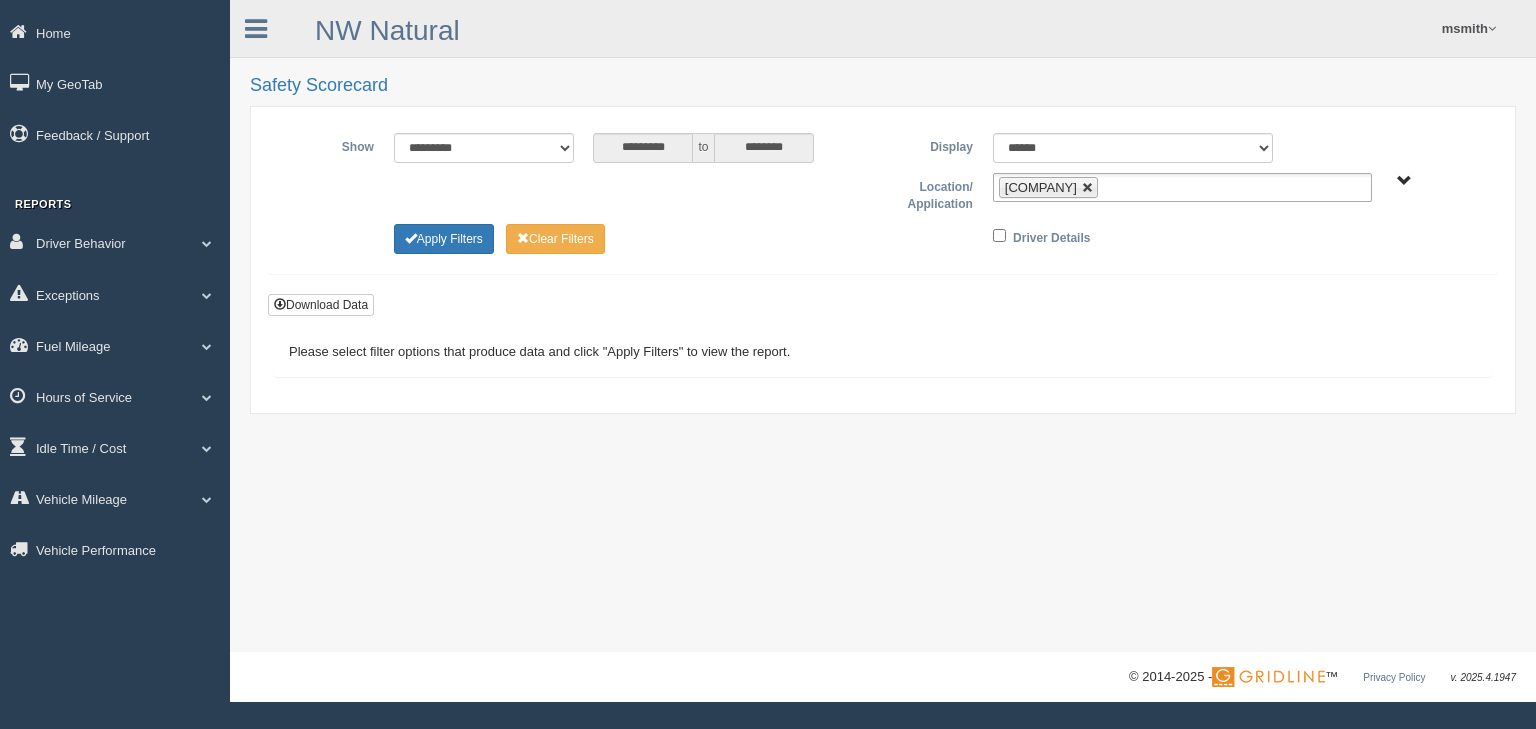 click at bounding box center (1088, 188) 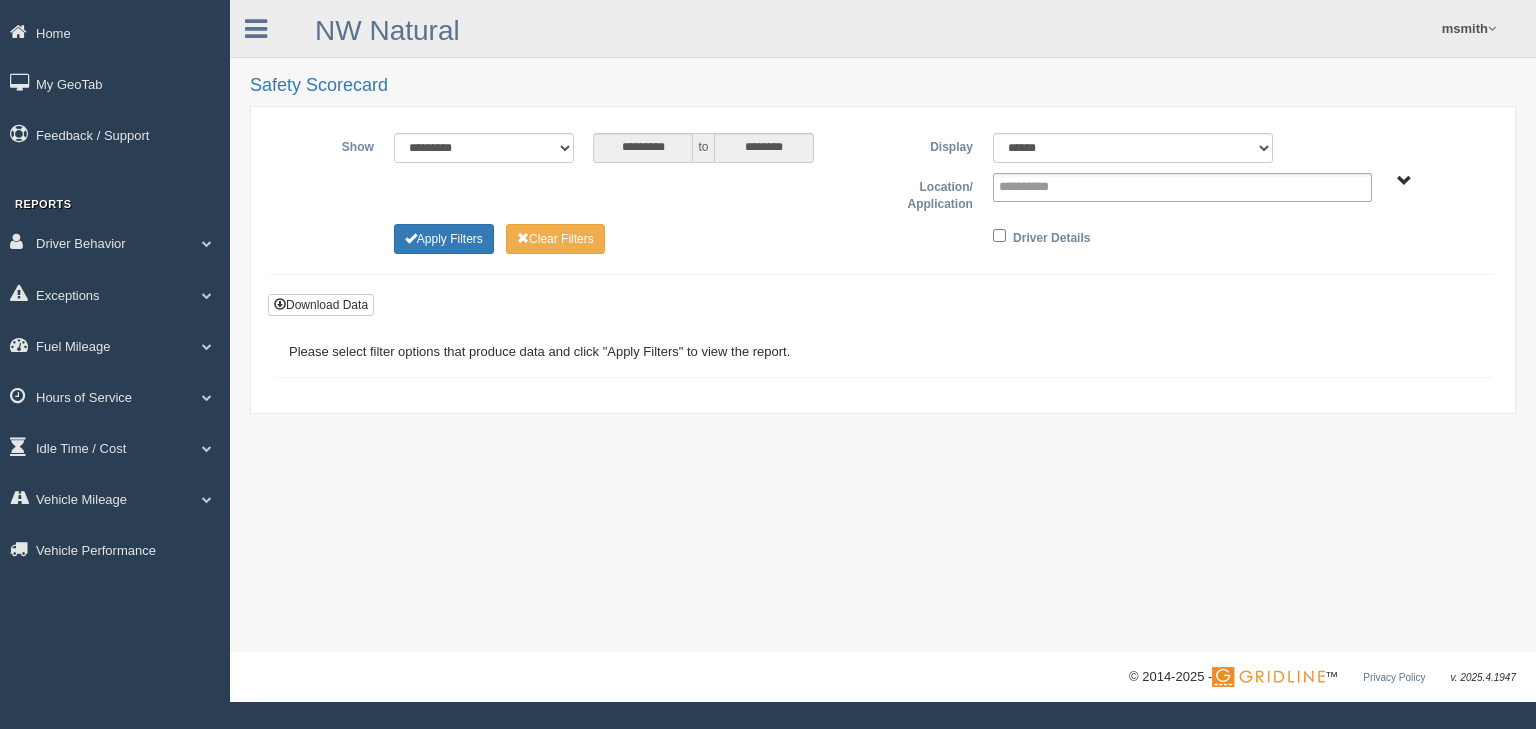 type 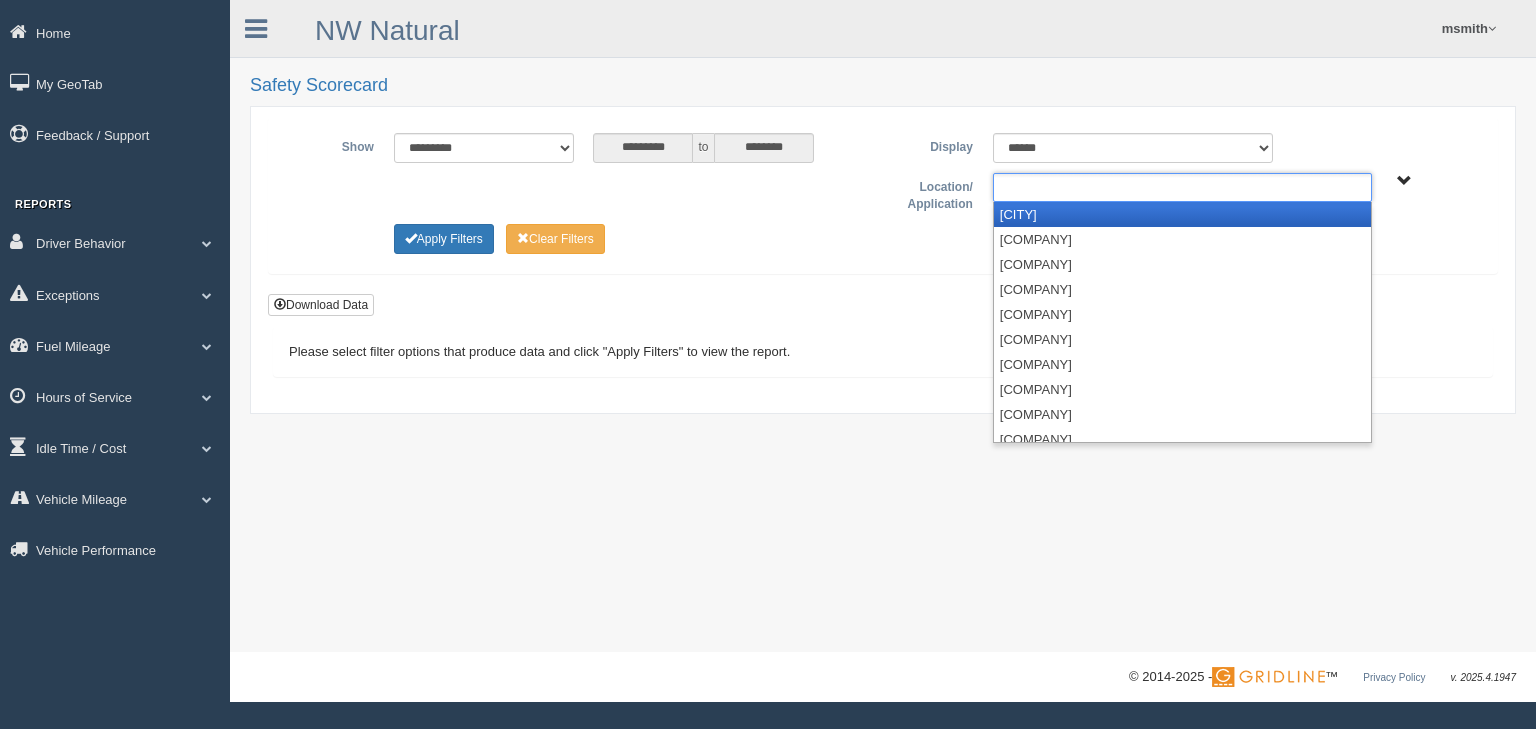 click at bounding box center (1182, 187) 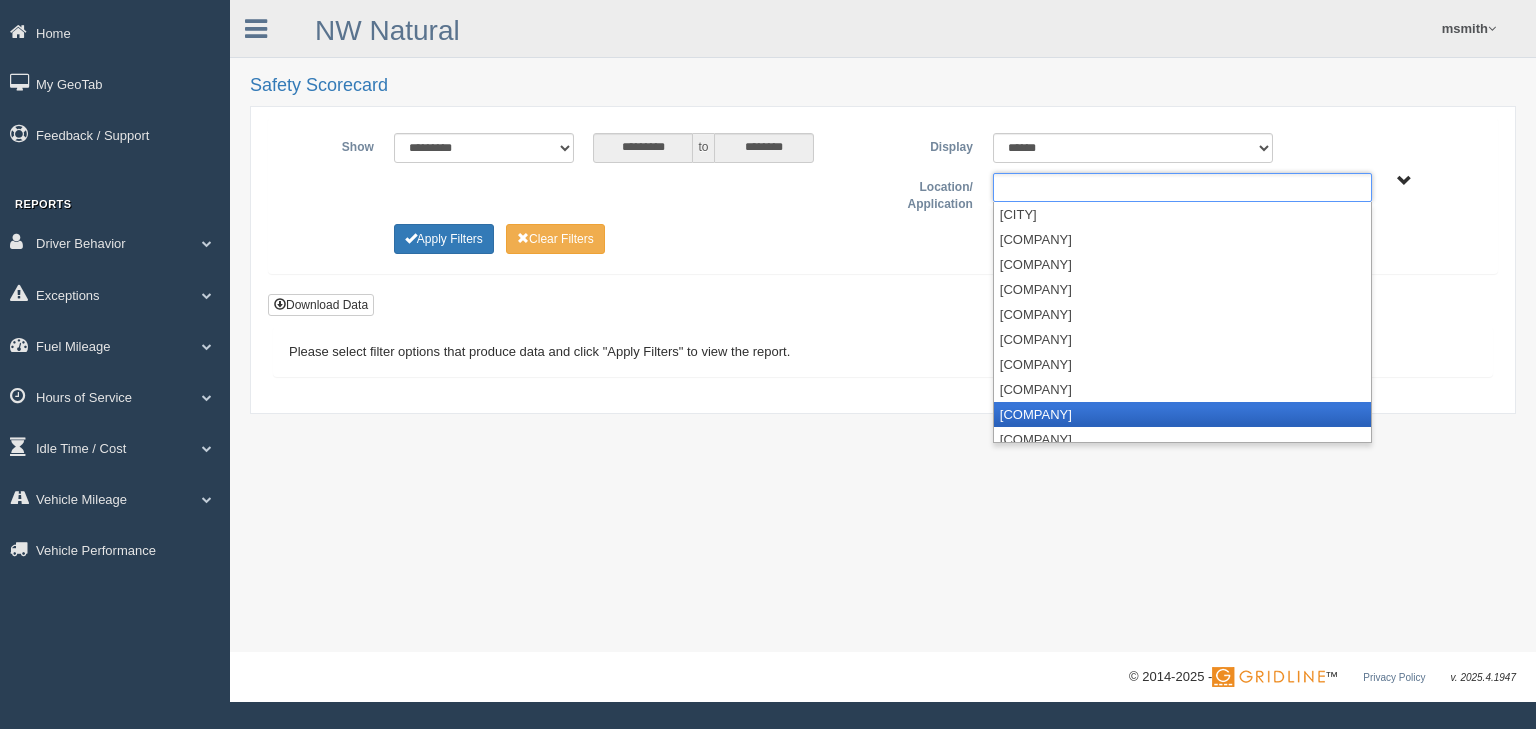 click on "[COMPANY]" at bounding box center (1182, 414) 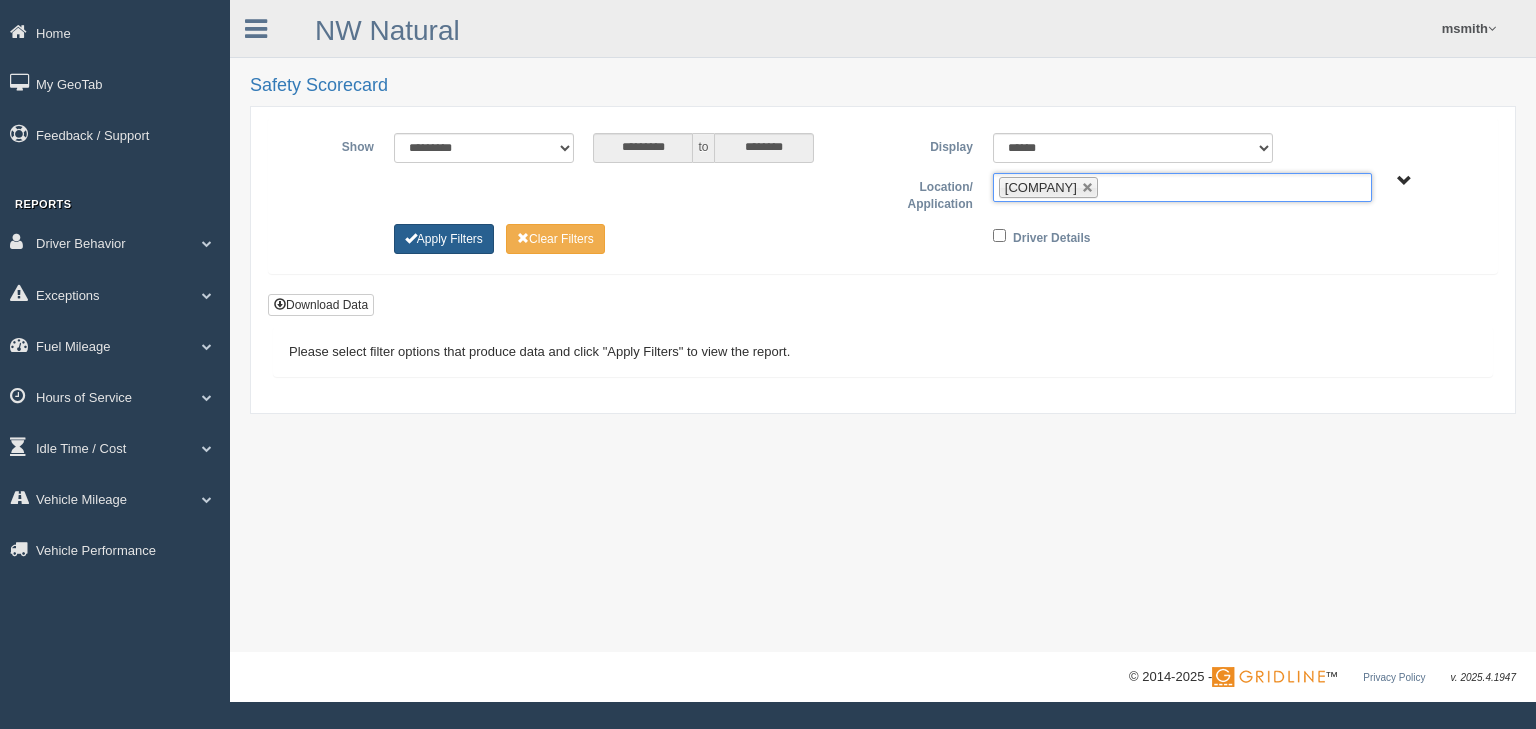 click on "Apply Filters" at bounding box center (444, 239) 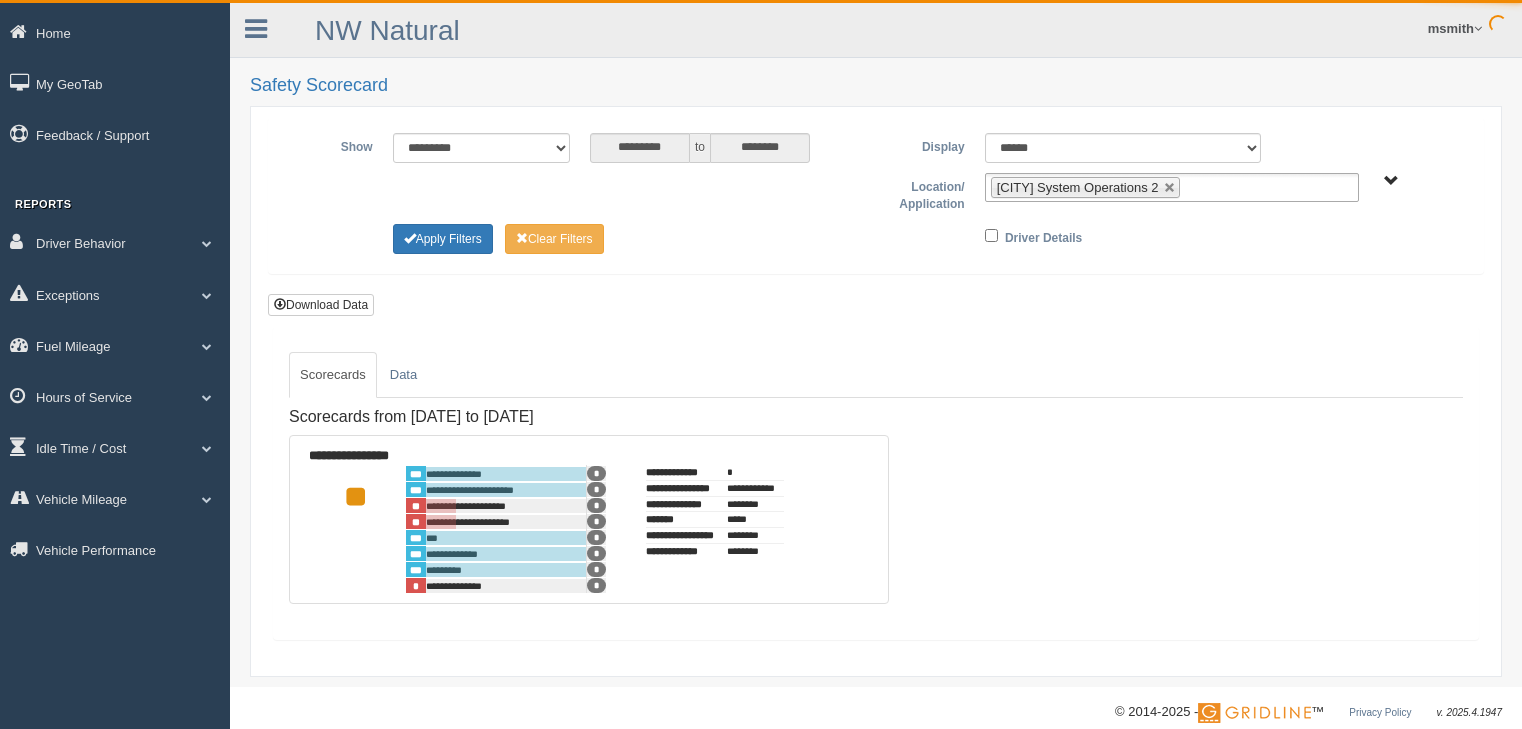 scroll, scrollTop: 0, scrollLeft: 0, axis: both 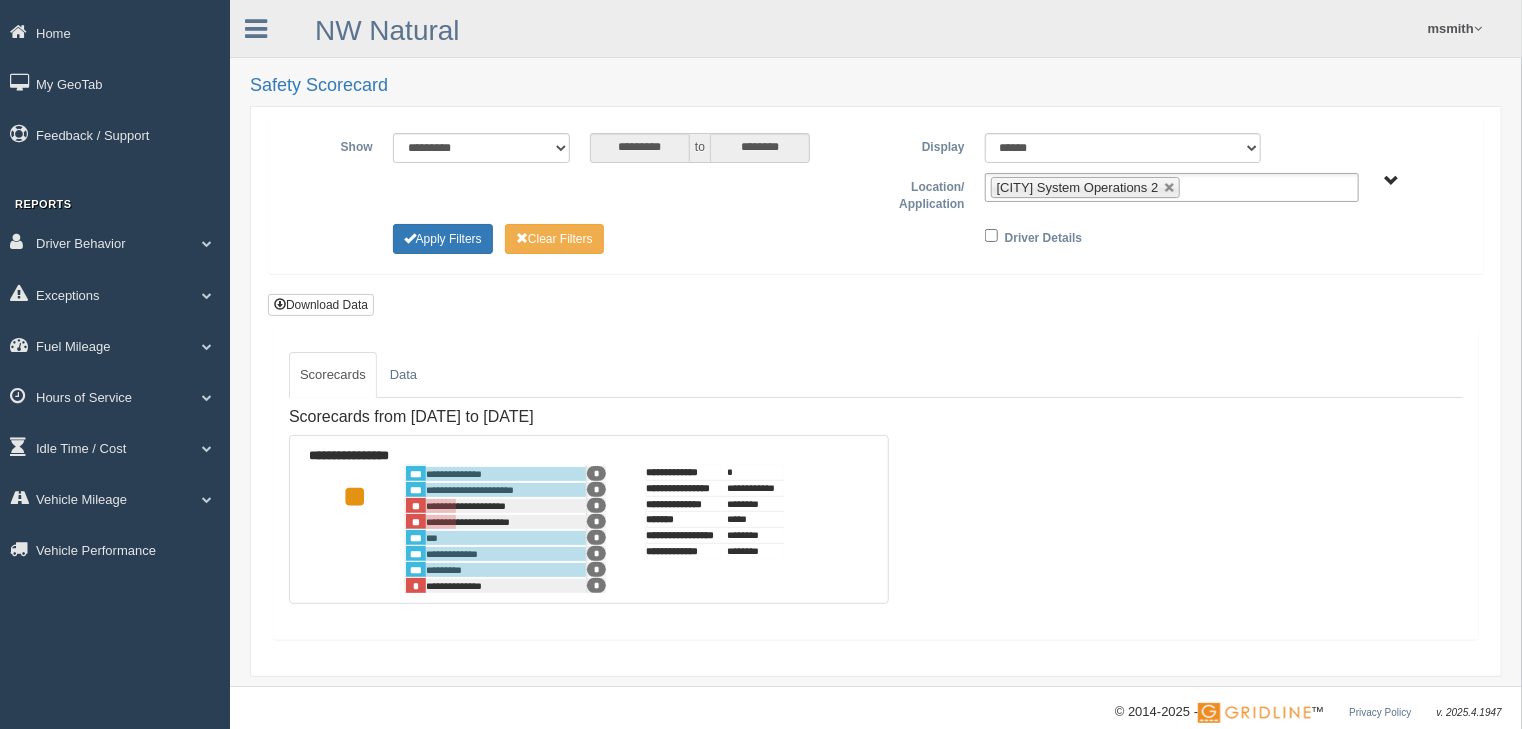 drag, startPoint x: 1168, startPoint y: 186, endPoint x: 1208, endPoint y: 185, distance: 40.012497 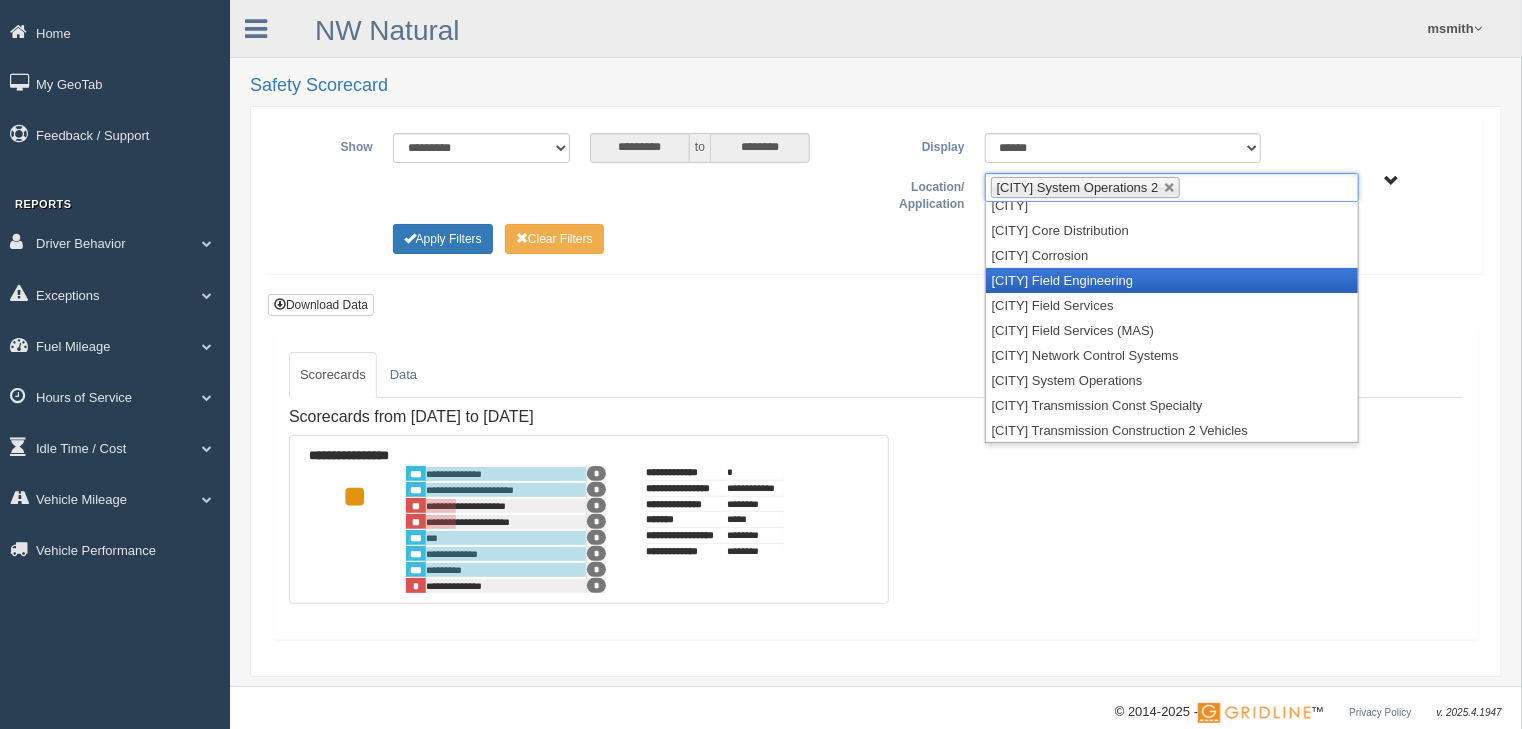 scroll, scrollTop: 0, scrollLeft: 0, axis: both 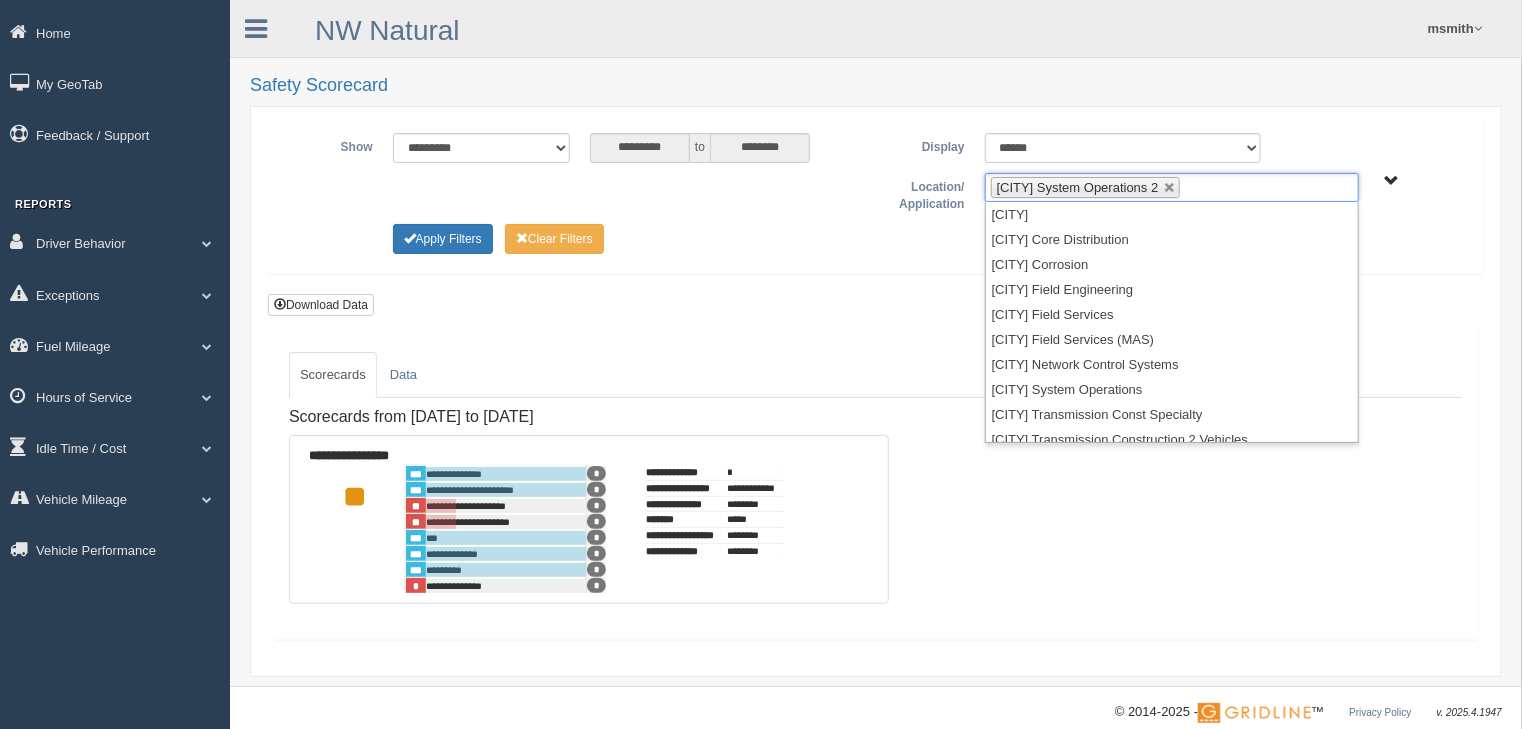 click on "**********" at bounding box center [876, 219] 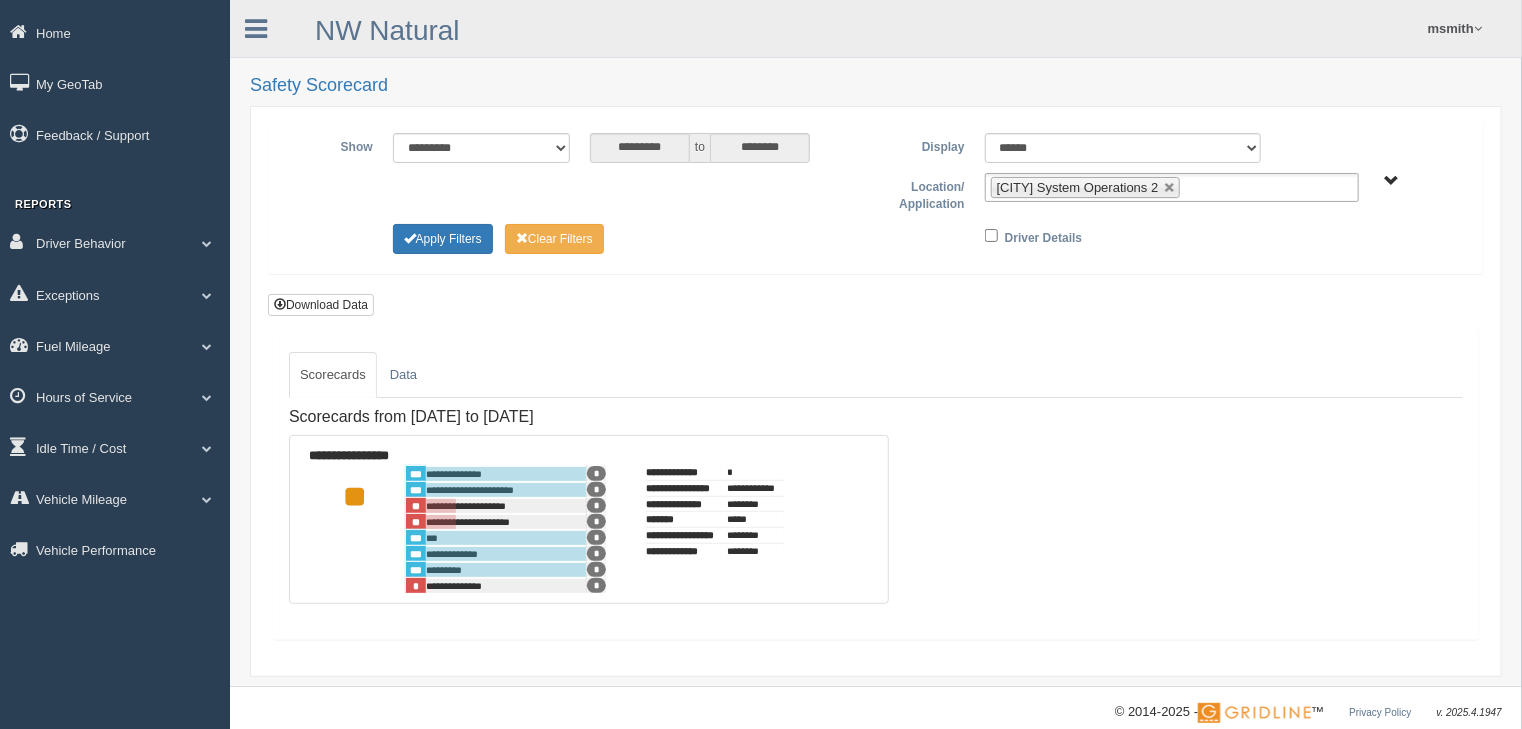 click on "**********" at bounding box center [876, 219] 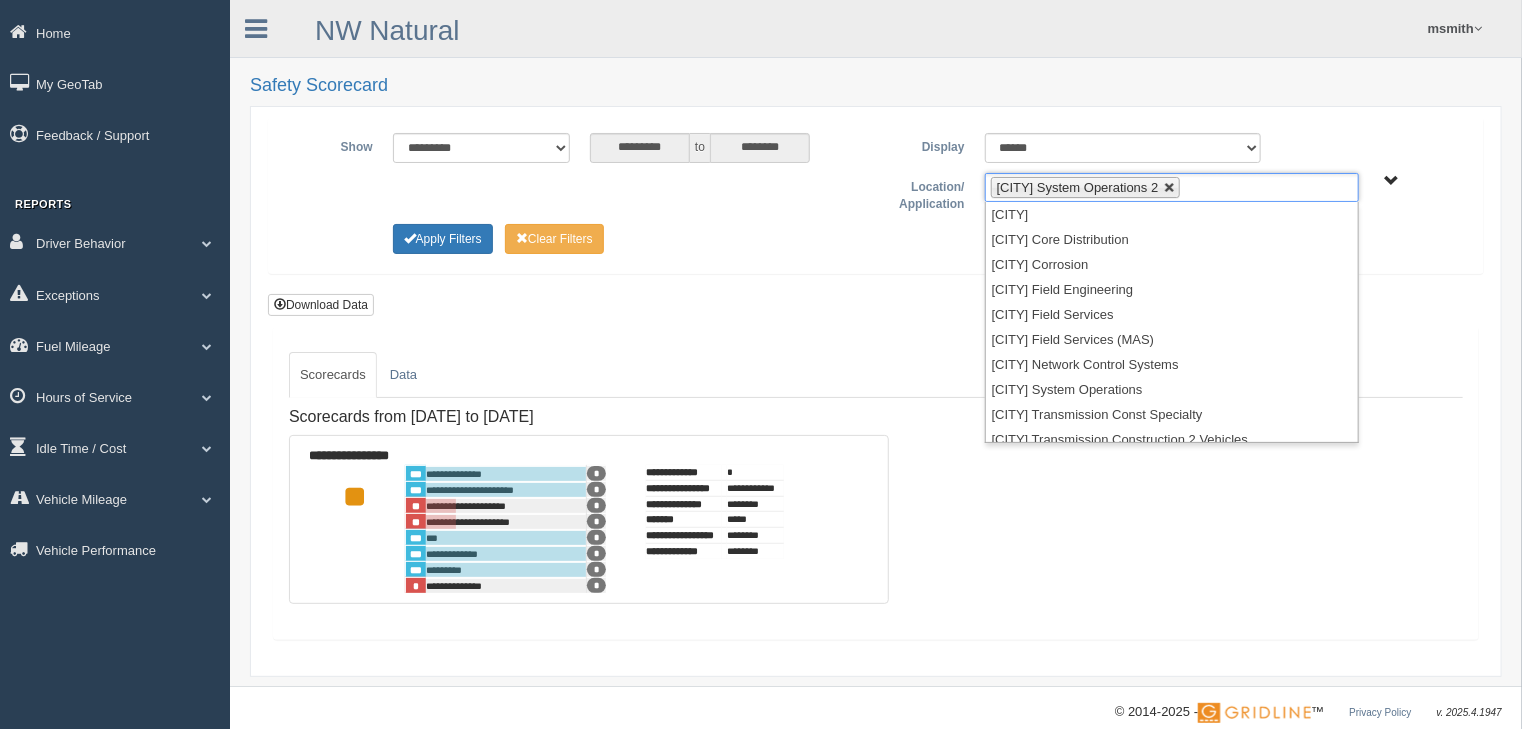 click at bounding box center (1170, 188) 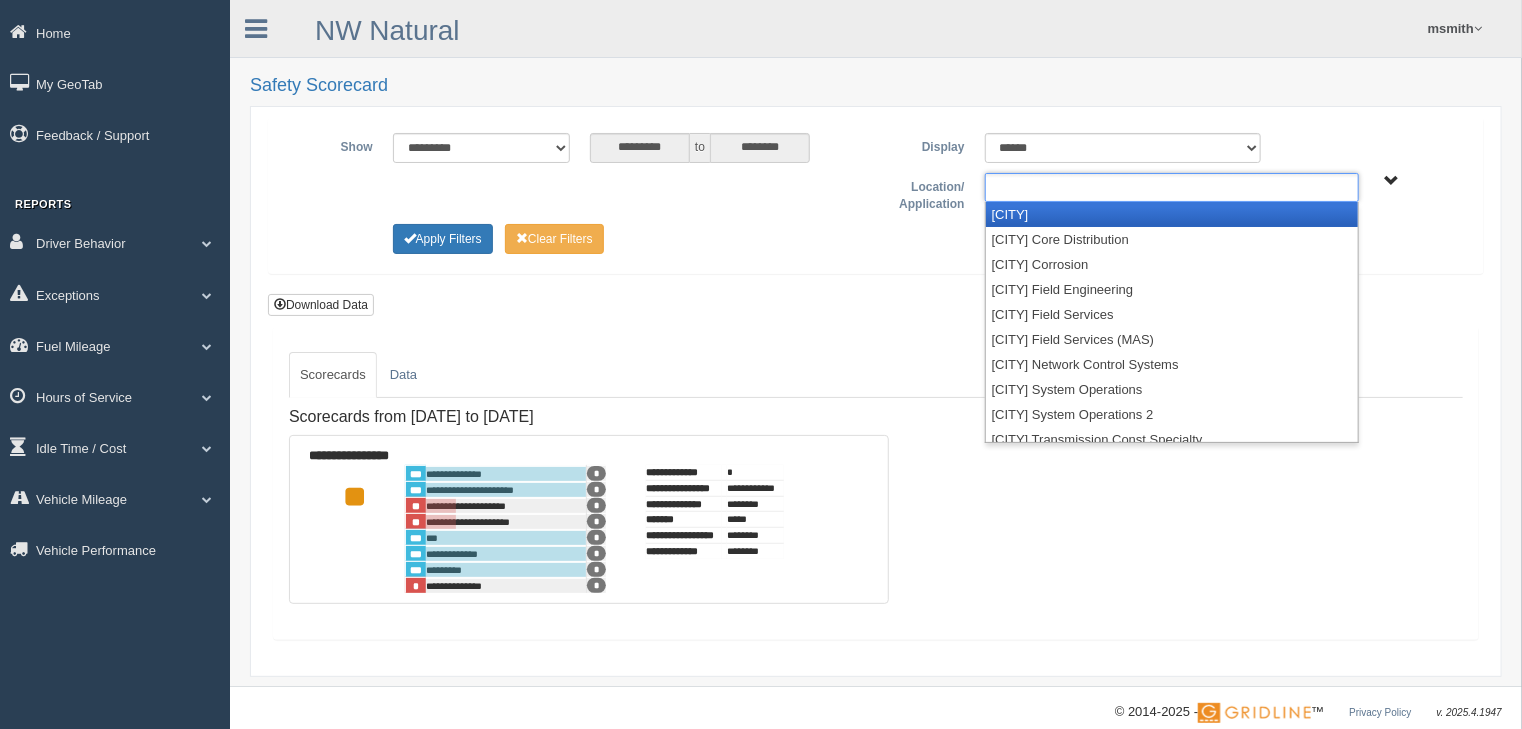 click on "[CITY]" at bounding box center [1172, 214] 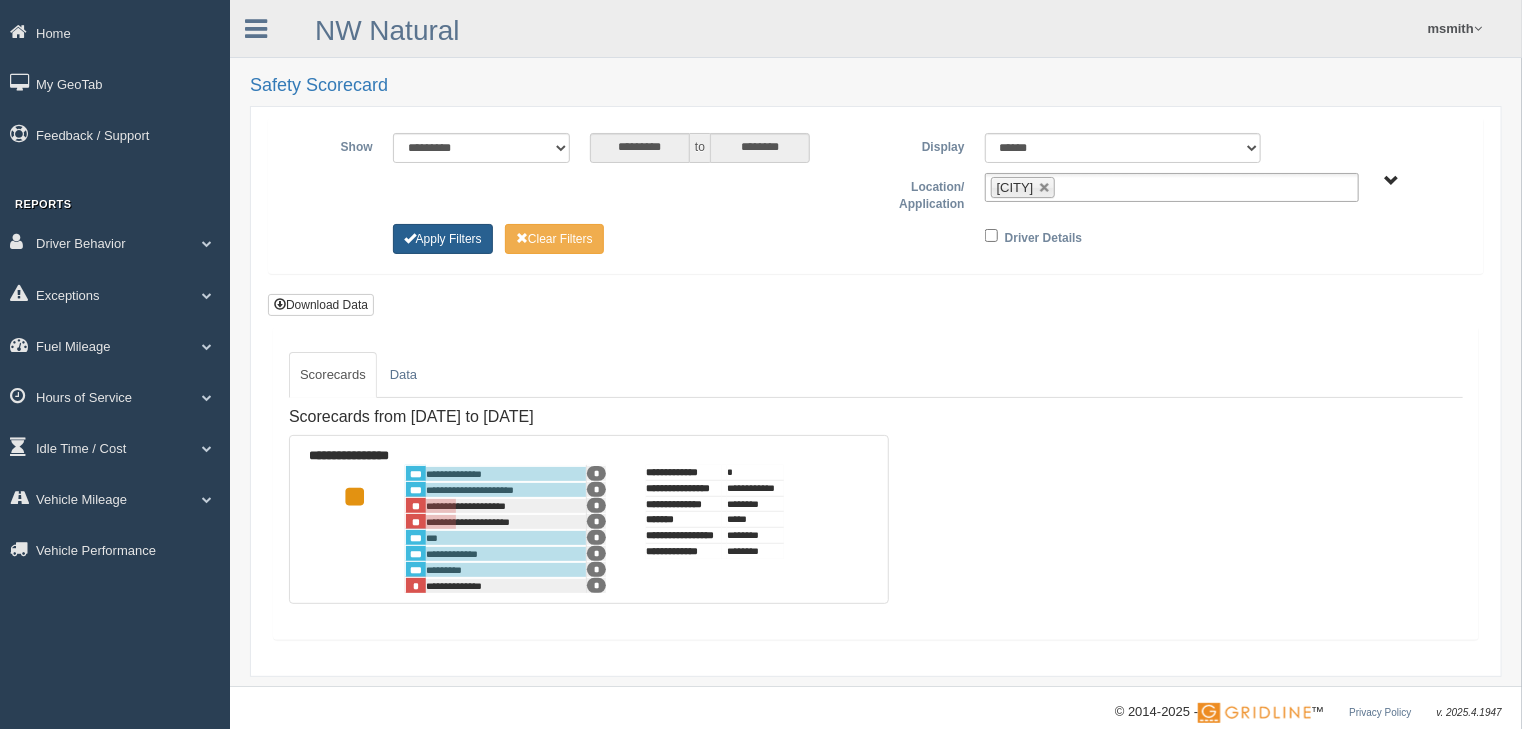 click on "Apply Filters" at bounding box center [443, 239] 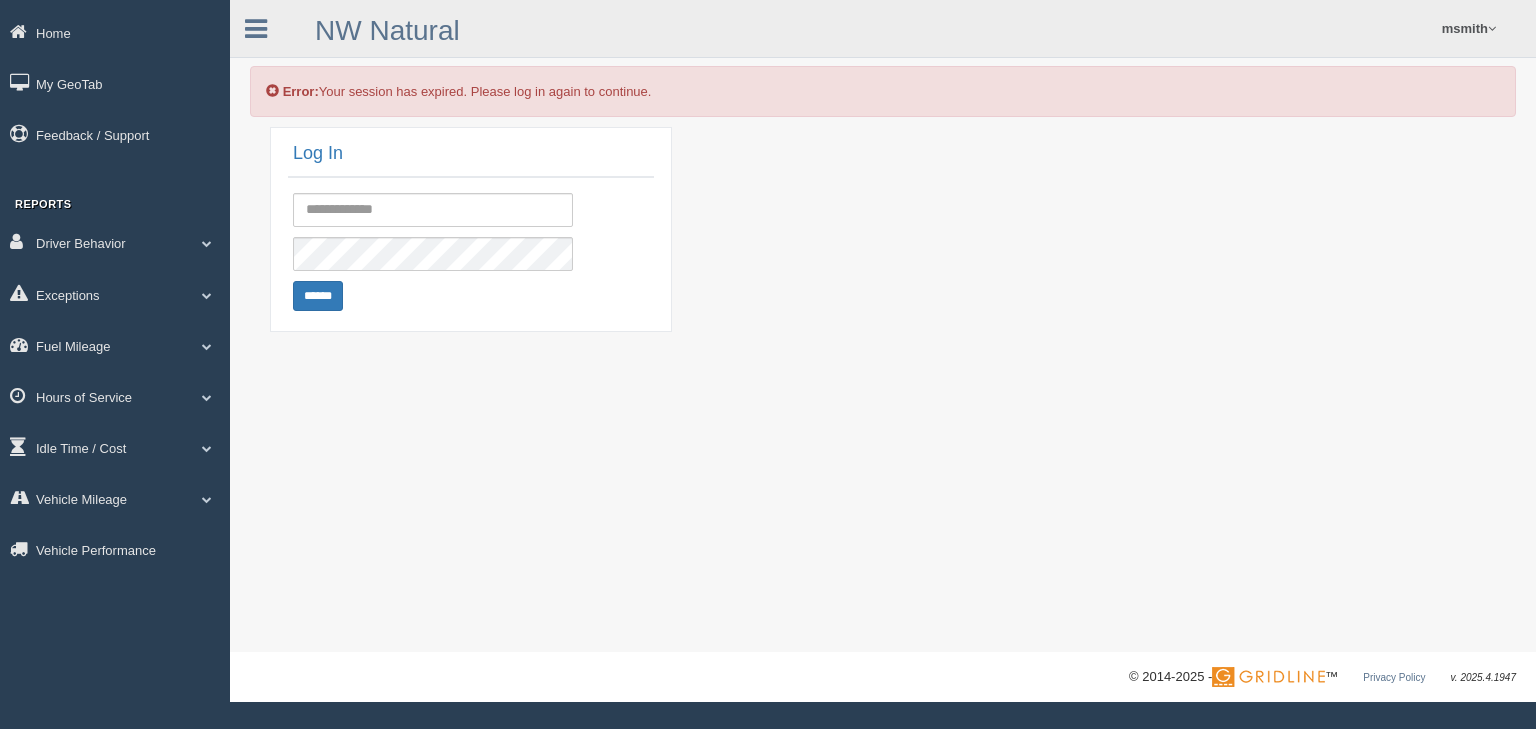 scroll, scrollTop: 0, scrollLeft: 0, axis: both 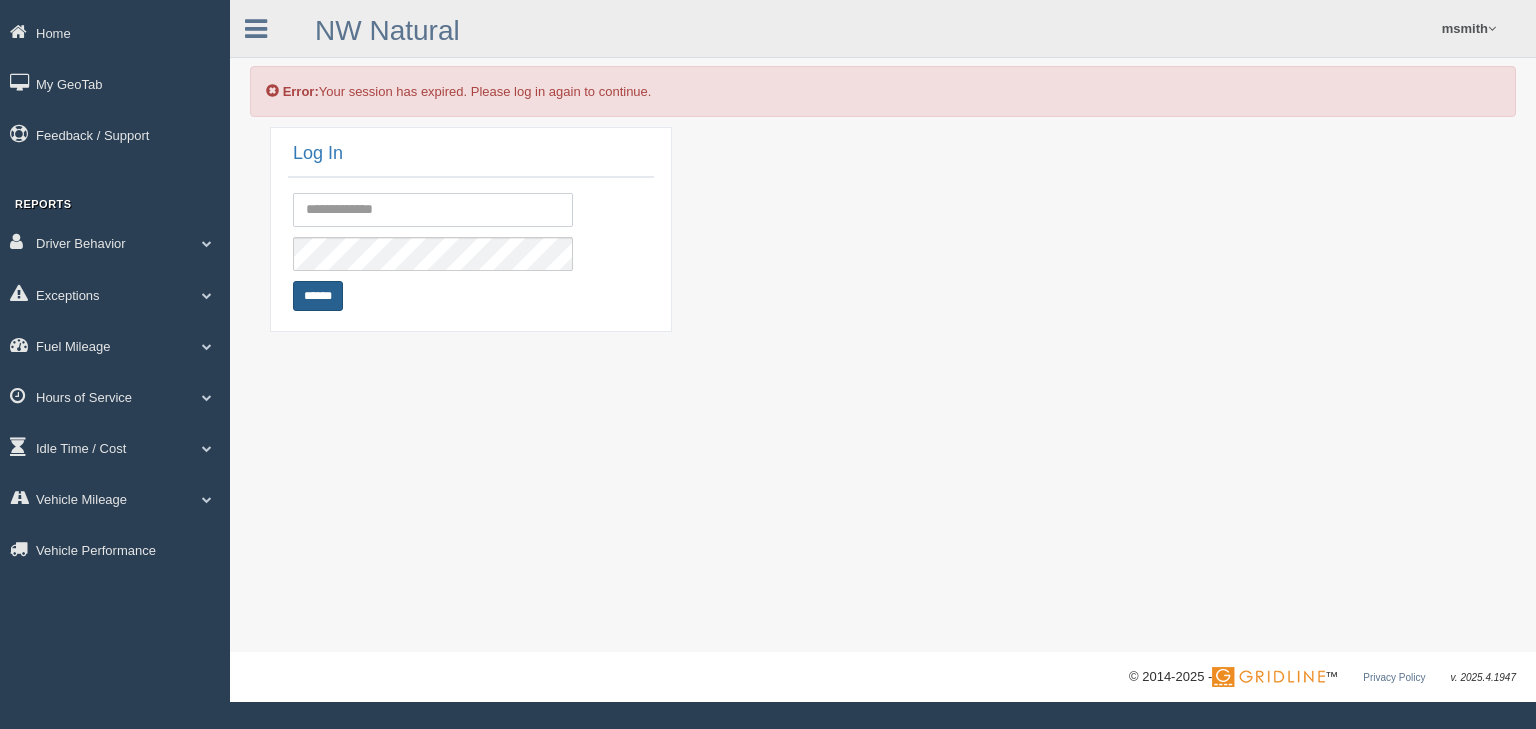 type on "**********" 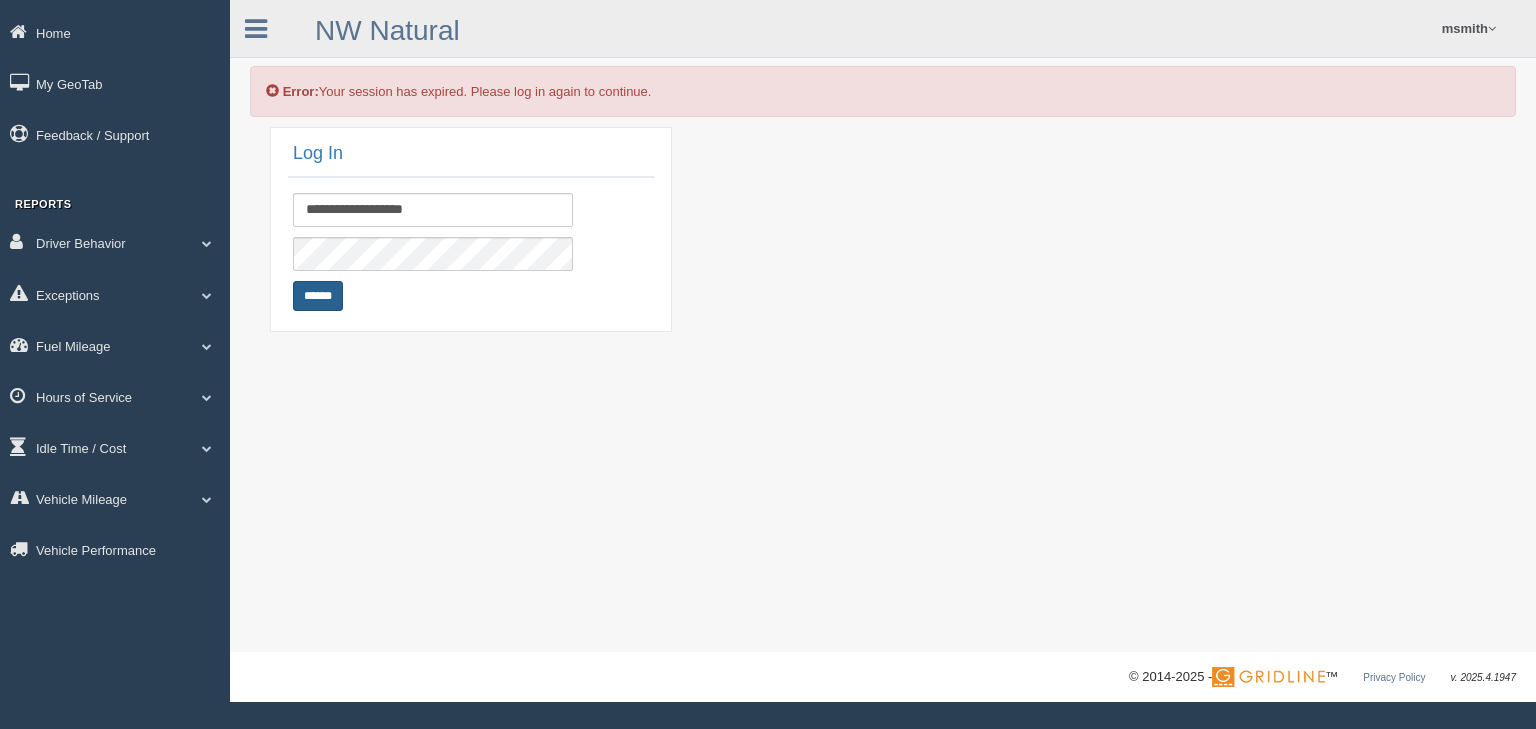 click on "******" at bounding box center (318, 296) 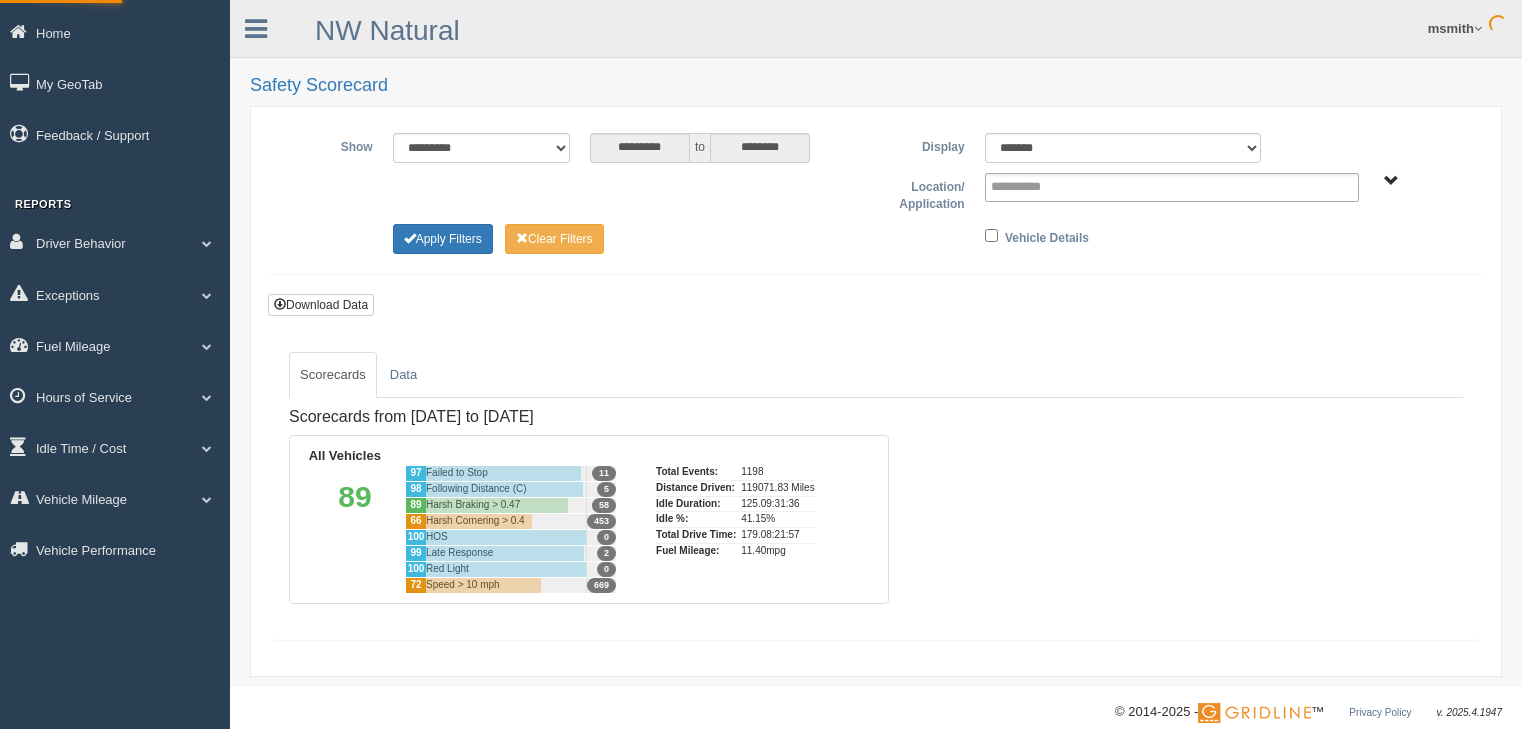 scroll, scrollTop: 0, scrollLeft: 0, axis: both 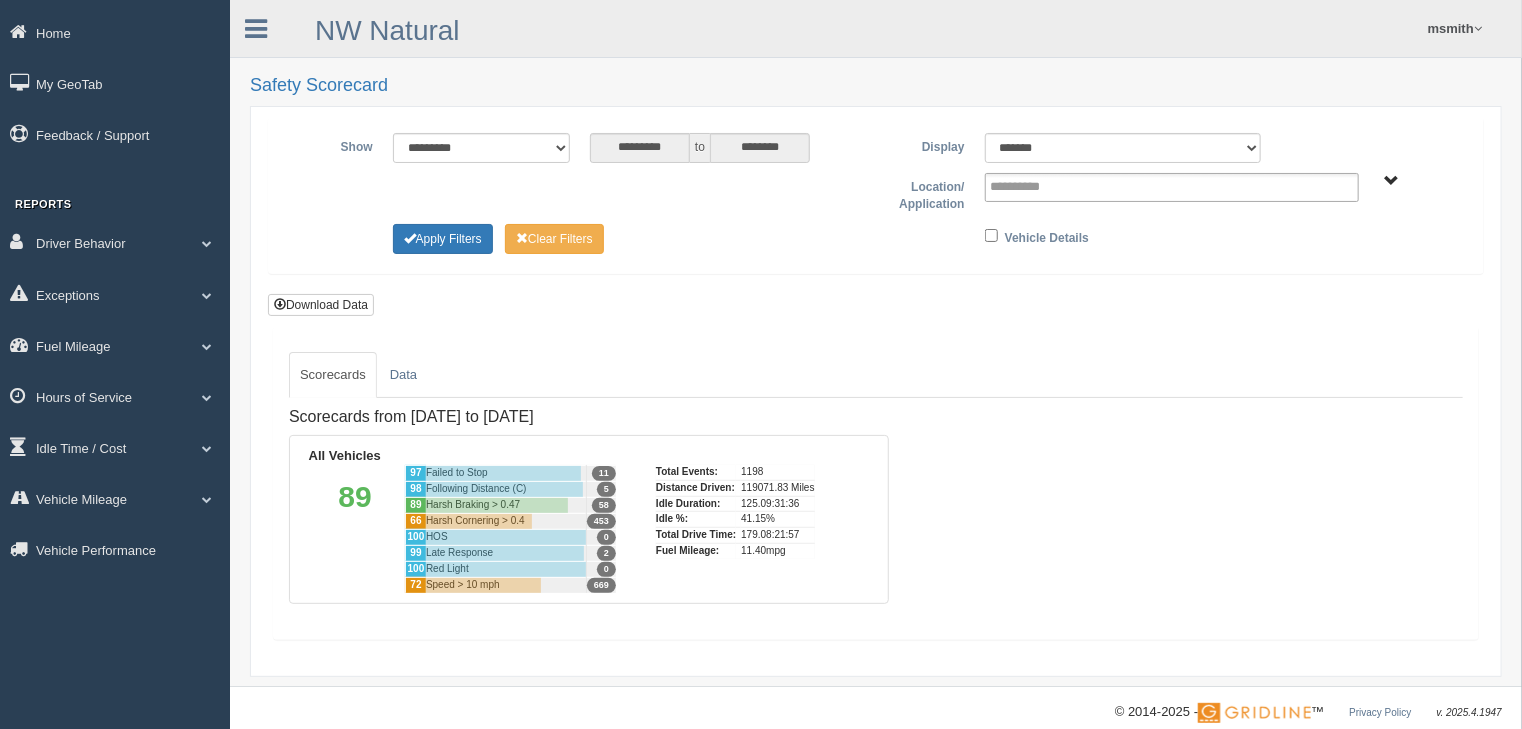 type 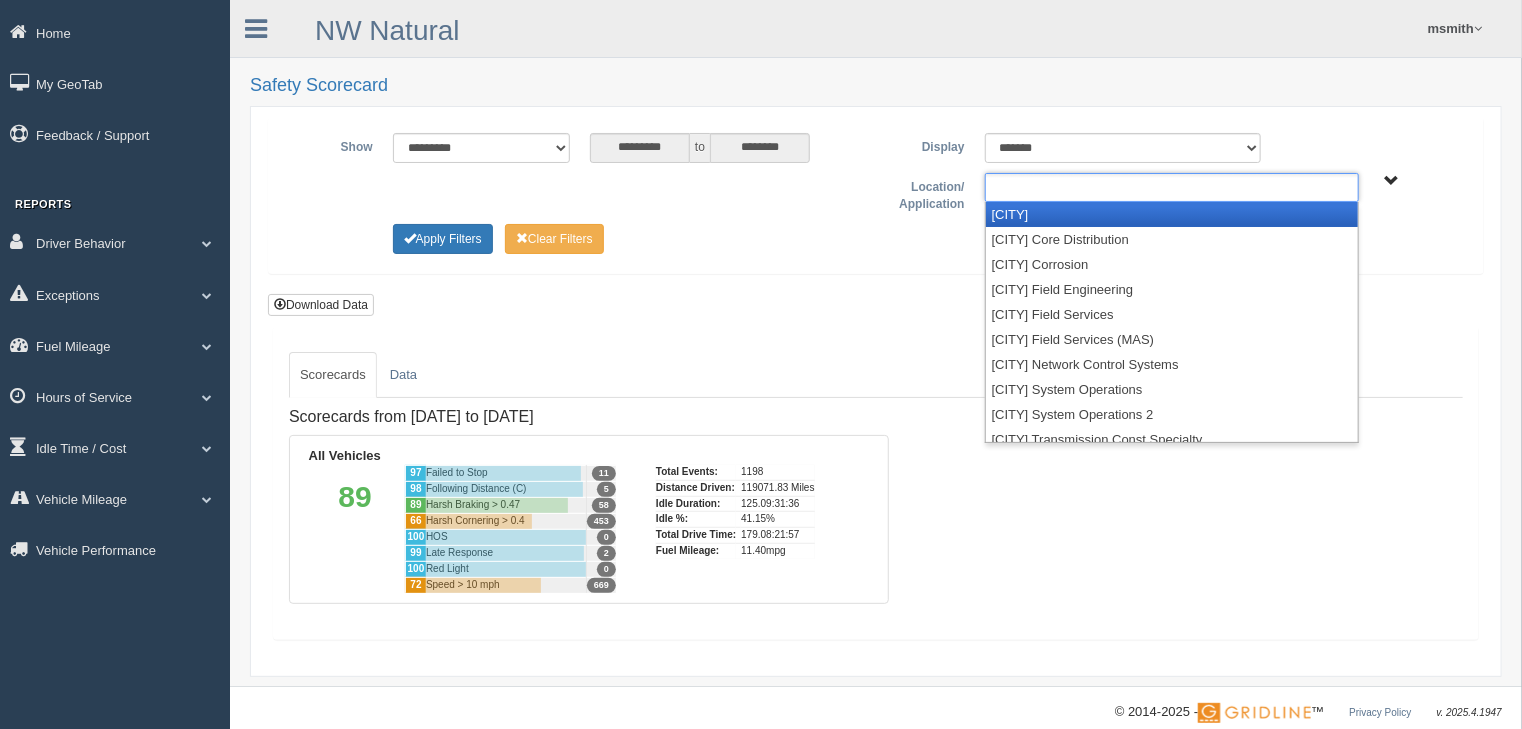 click at bounding box center (1172, 187) 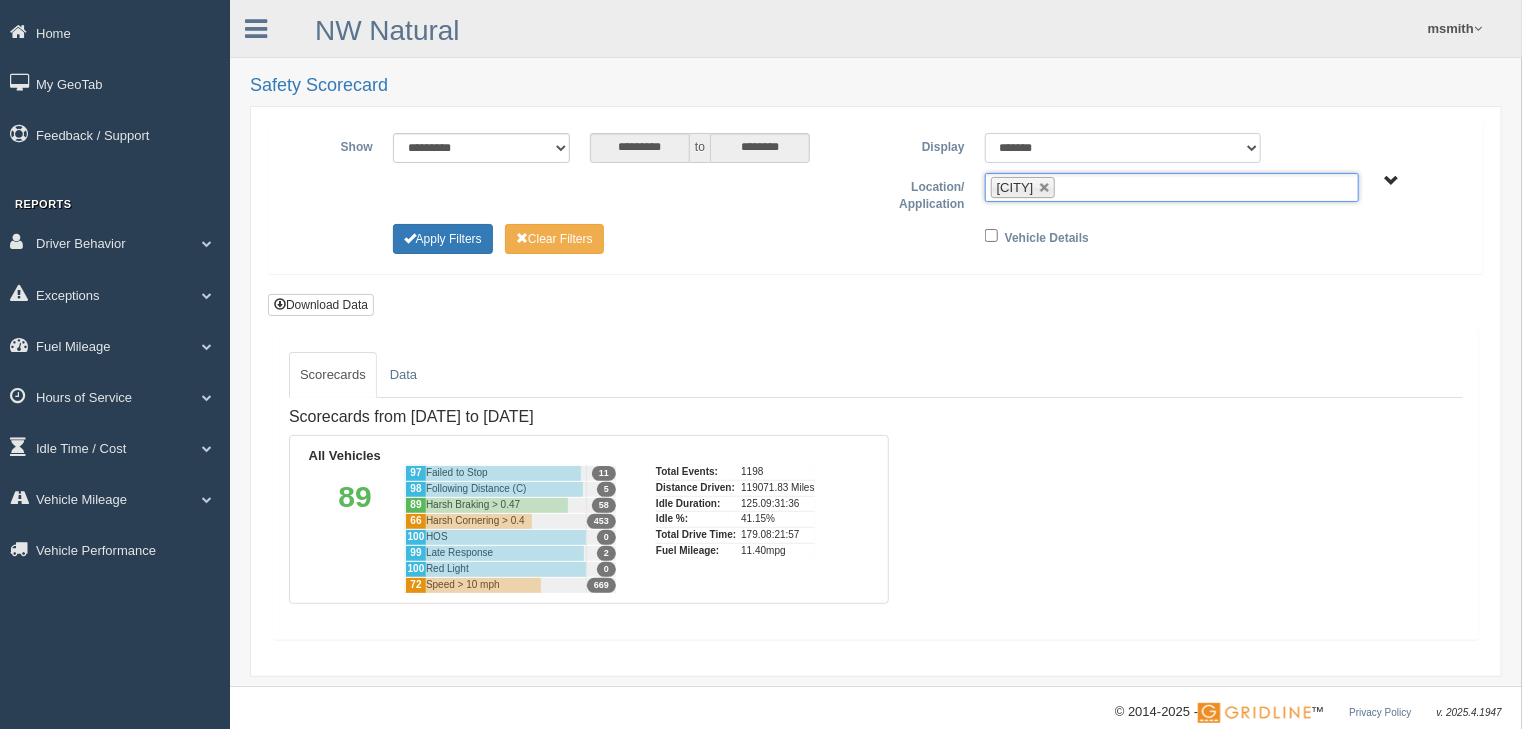 click on "*******
******" at bounding box center (1123, 148) 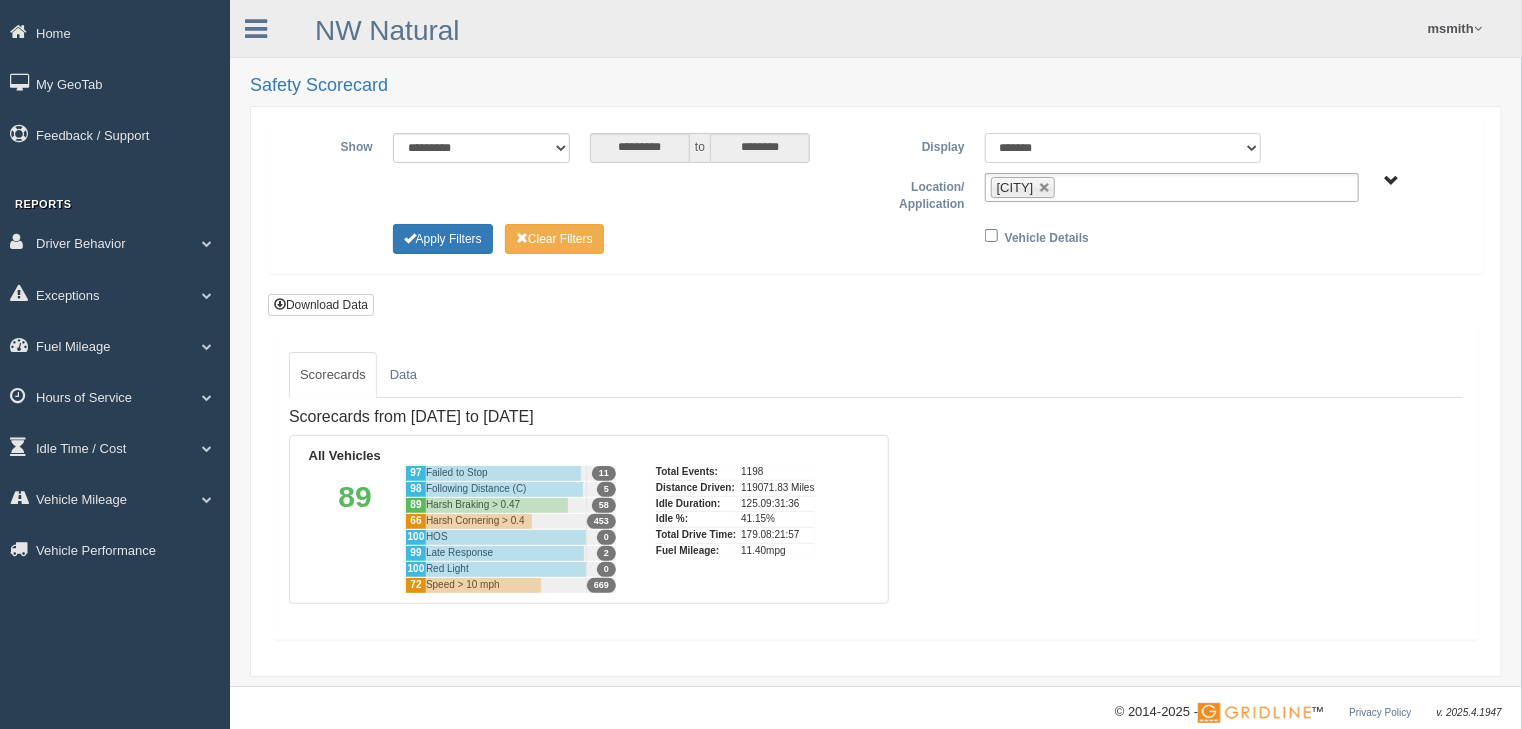 select on "**" 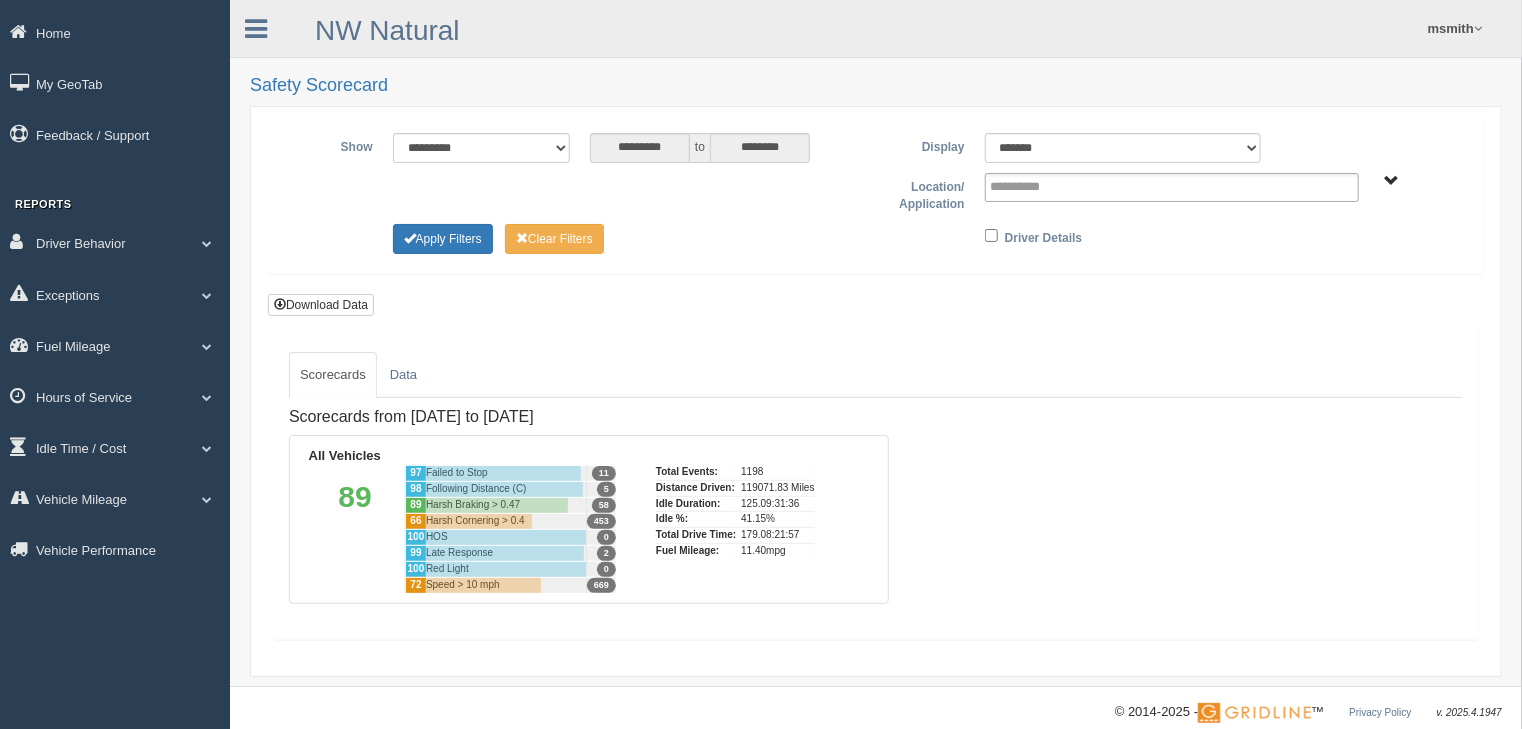 type 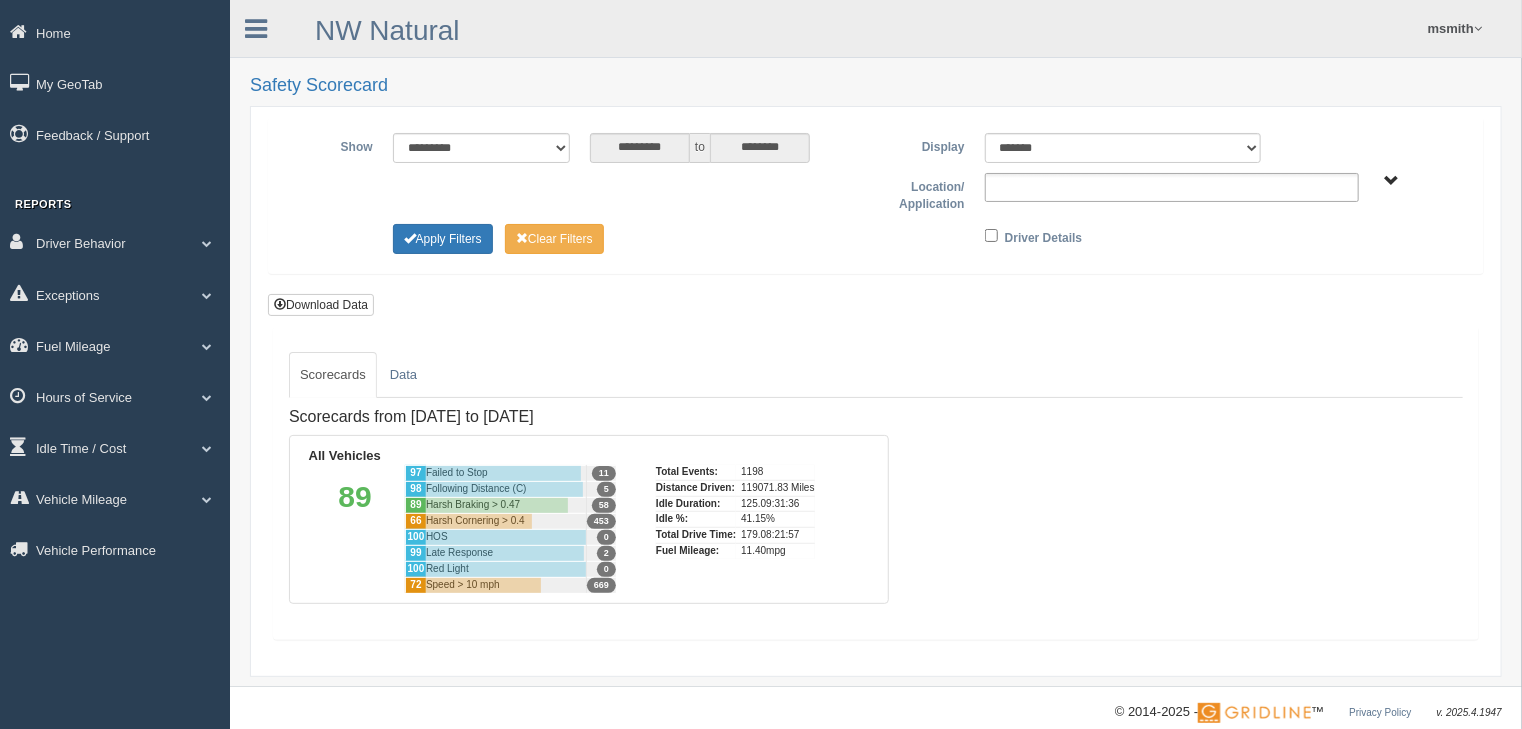click at bounding box center (1034, 187) 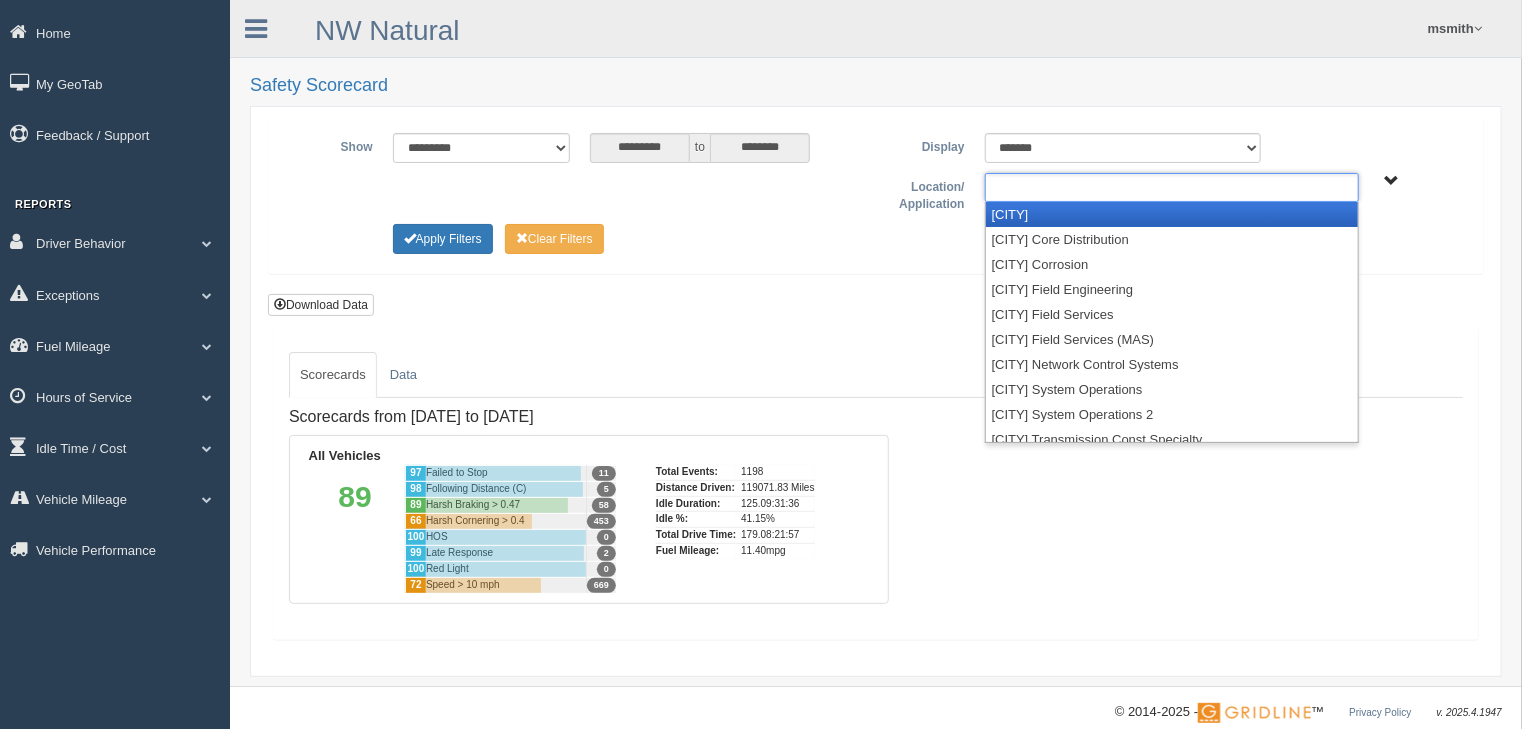 click on "[CITY]" at bounding box center [1172, 214] 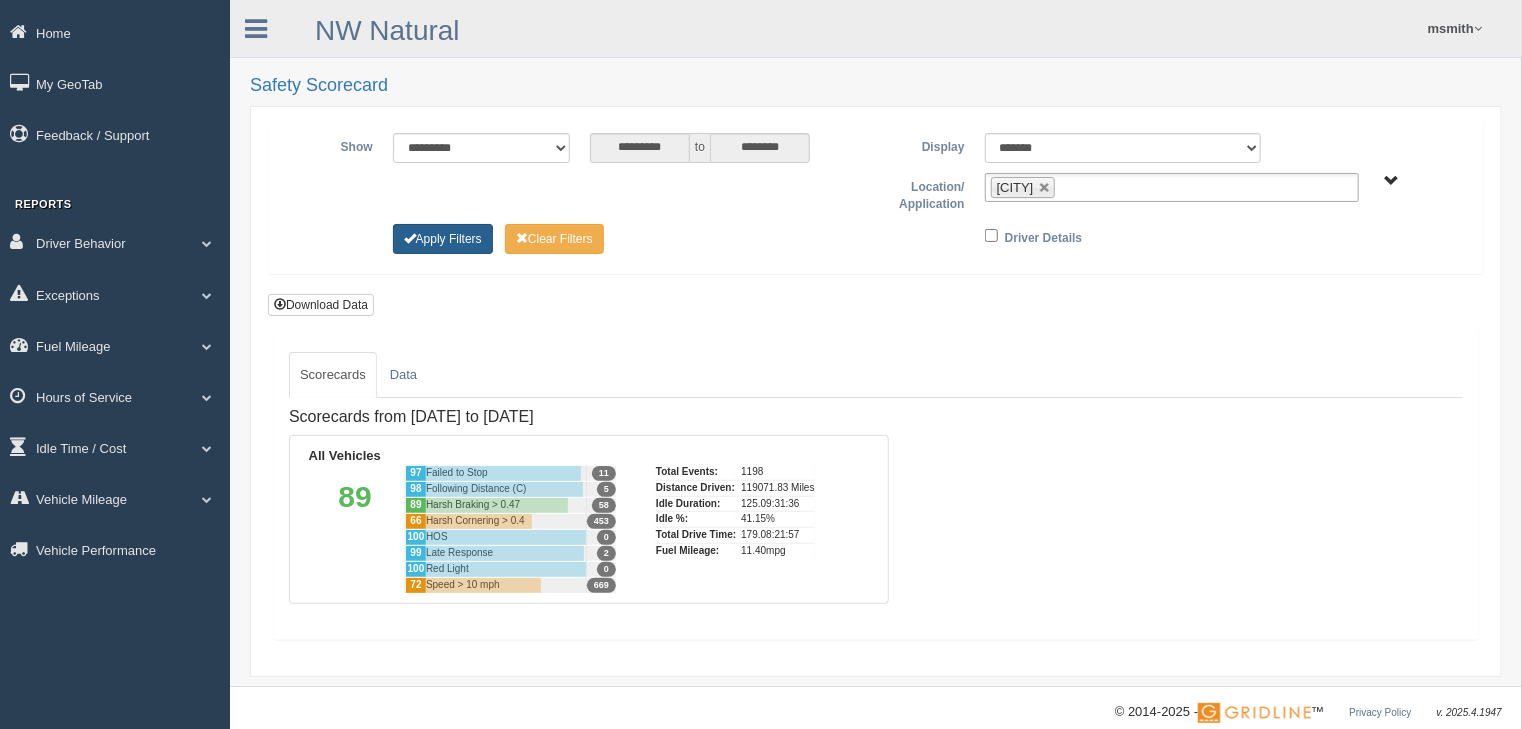 click on "Apply Filters" at bounding box center [443, 239] 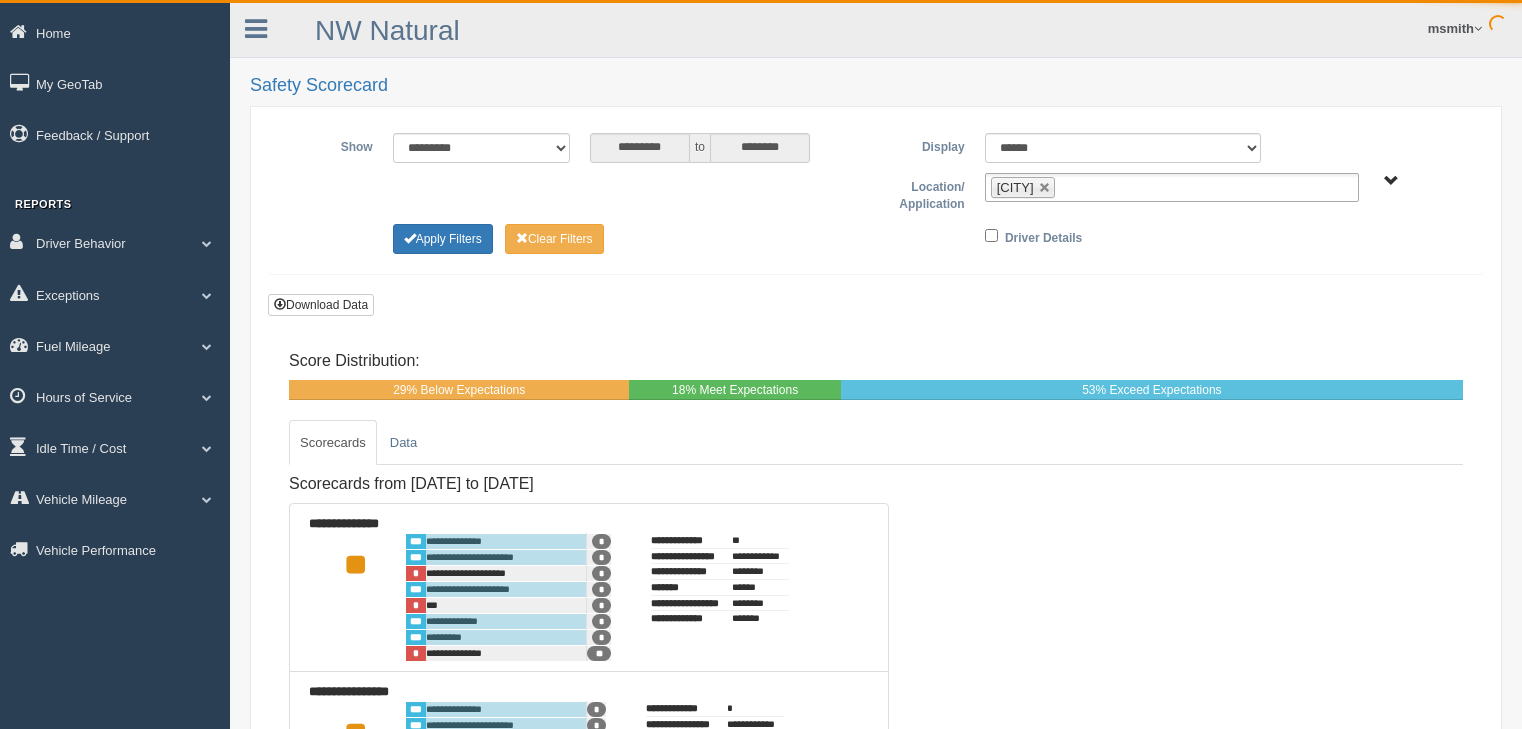 scroll, scrollTop: 0, scrollLeft: 0, axis: both 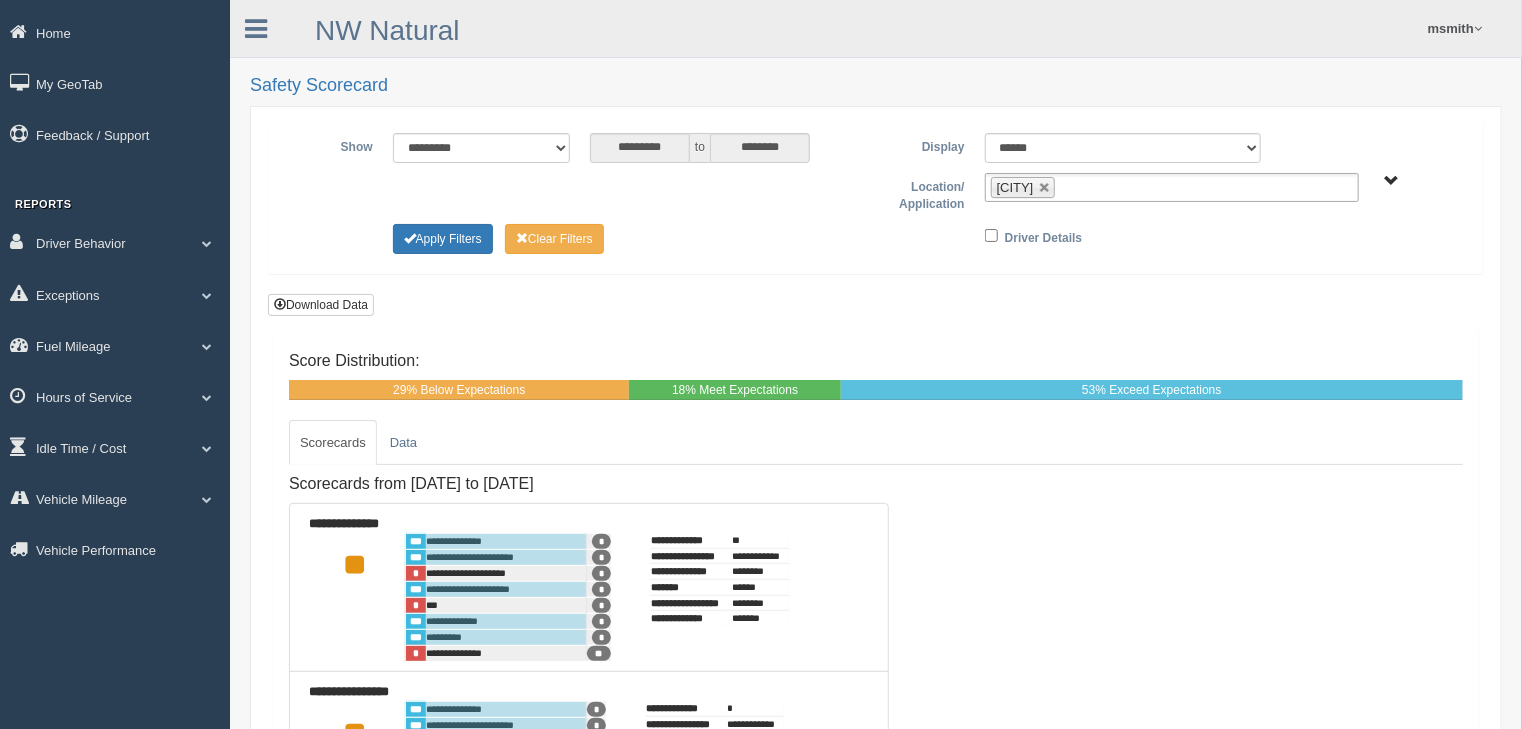 click on "Show
[STREET]
[STREET]
[STREET]
[STREET] to [STREET]
Display
[STREET]
[STREET]
Location/ Application
[STREET]
[STREET]
[STREET]
[STREET]
[STREET]
[STREET]
[STREET]
[STREET]
[STREET]
[STREET]
[STREET]
[STREET]
[STREET]
[STREET]
[STREET]
[STREET]
[STREET]
[STREET]
[STREET]
[STREET]
[STREET]
[STREET]
[STREET]
[STREET]
[STREET]
[STREET]
[STREET]" at bounding box center [876, 195] 